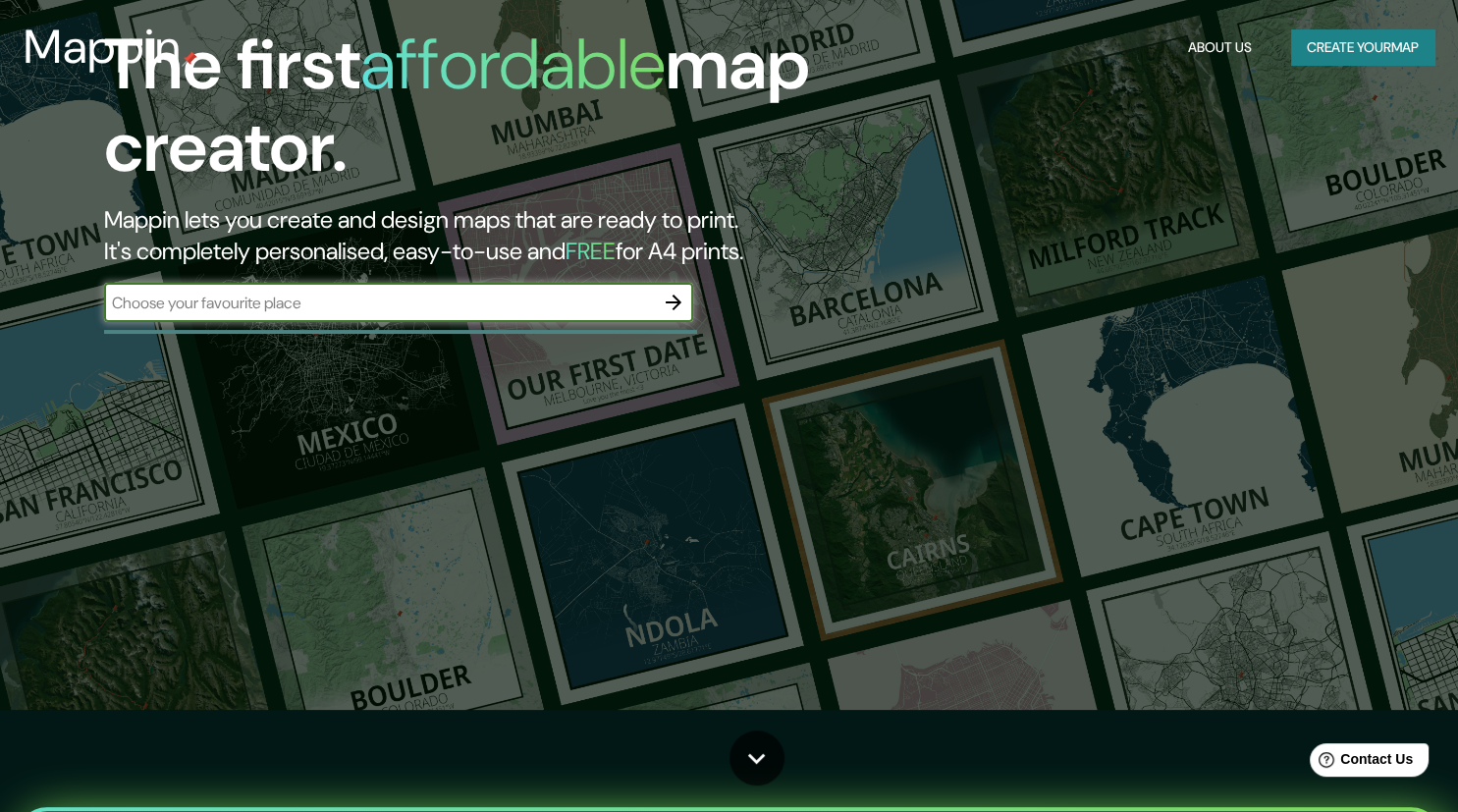 scroll, scrollTop: 0, scrollLeft: 0, axis: both 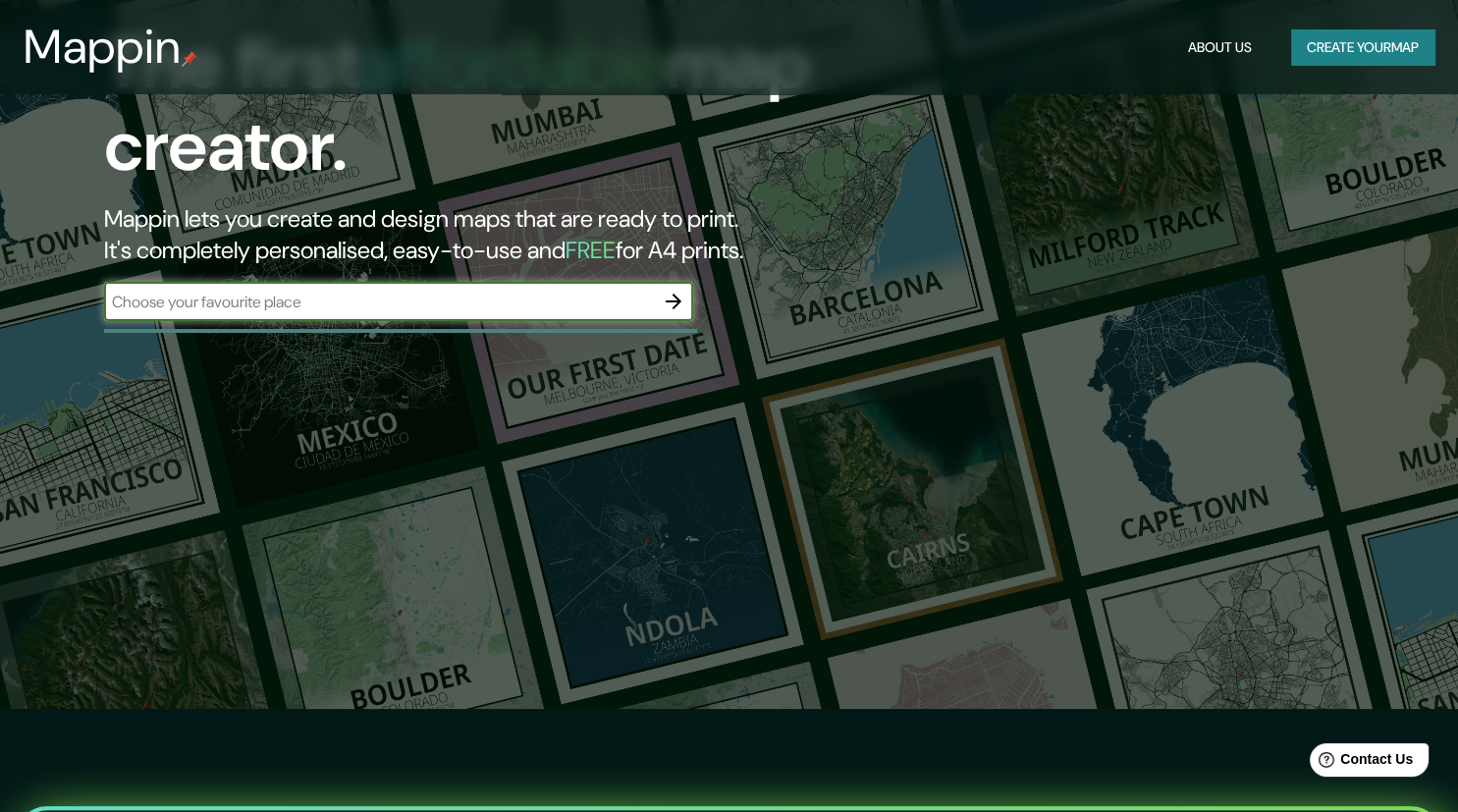 click at bounding box center [379, 301] 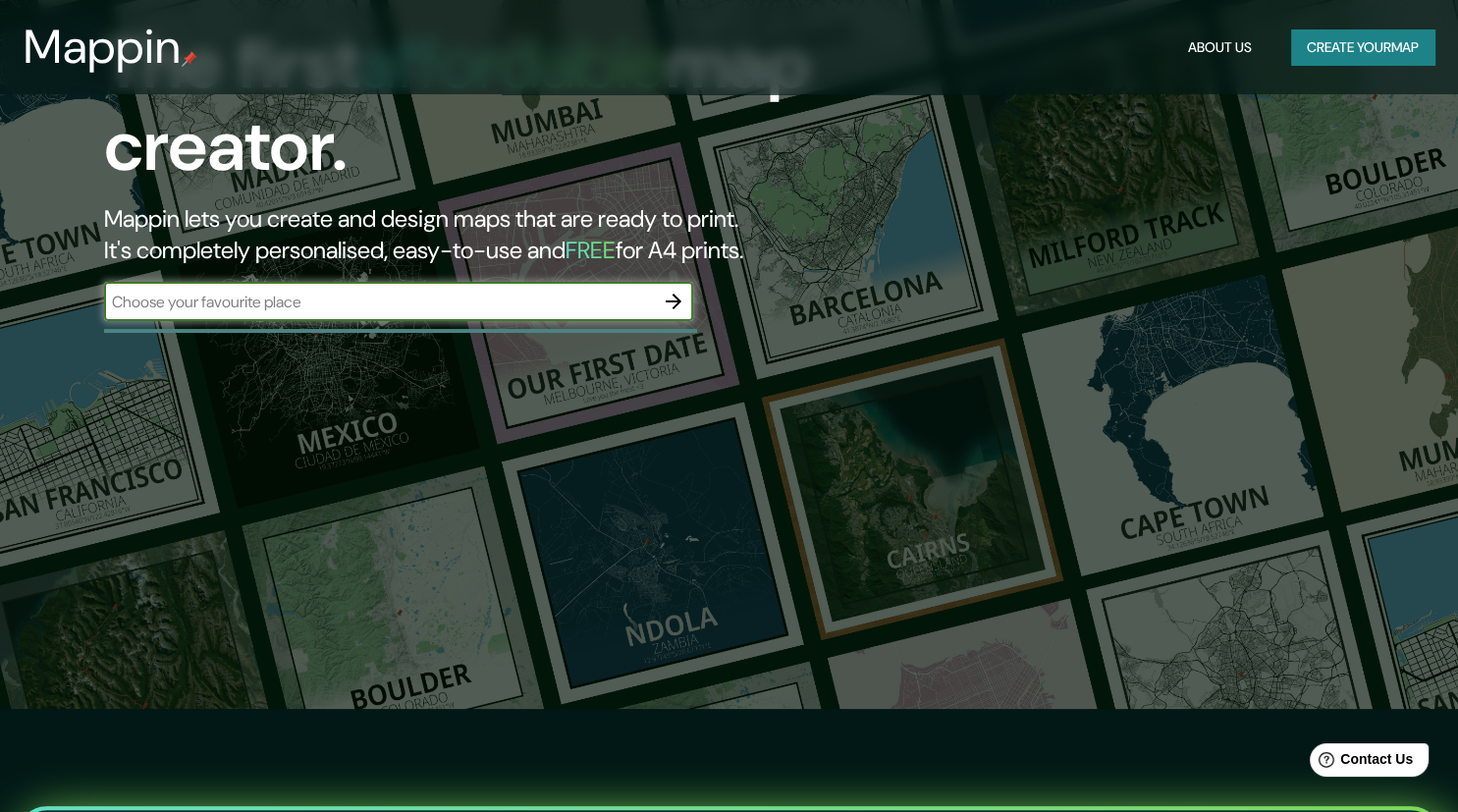 paste on "[STREET] [NUMBER] [NEIGHBORHOOD] [CITY]" 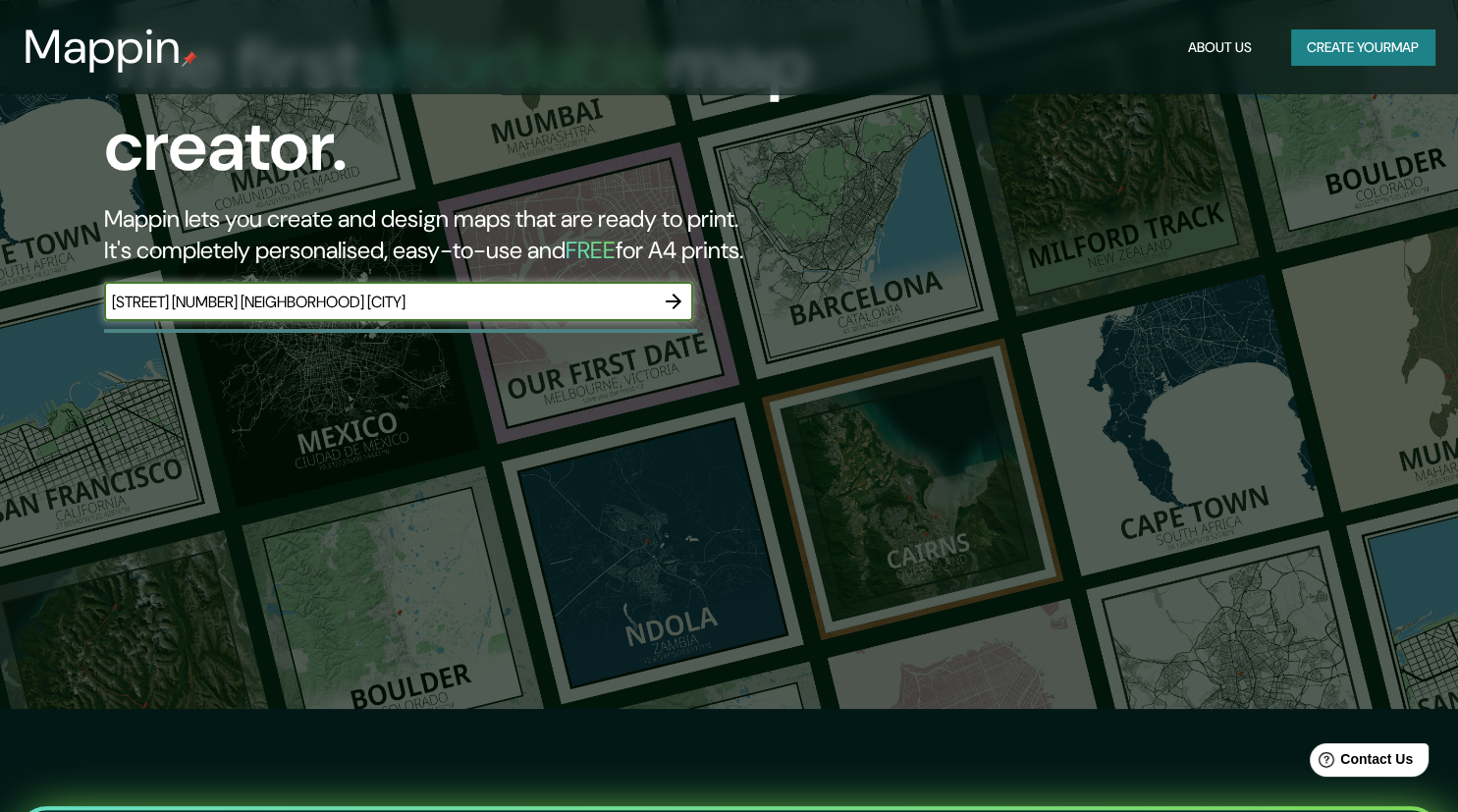type on "[STREET] [NUMBER] [NEIGHBORHOOD] [CITY]" 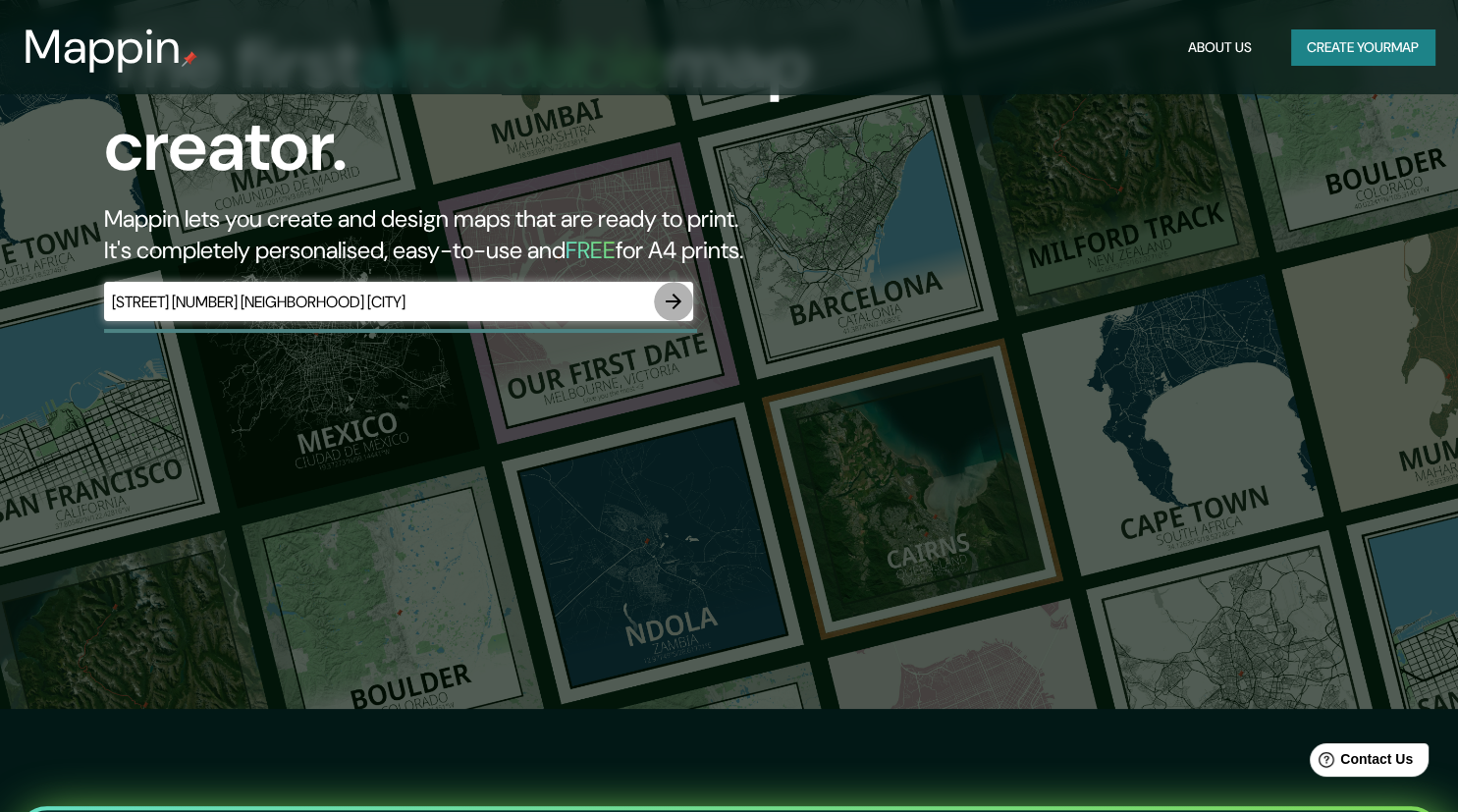 click 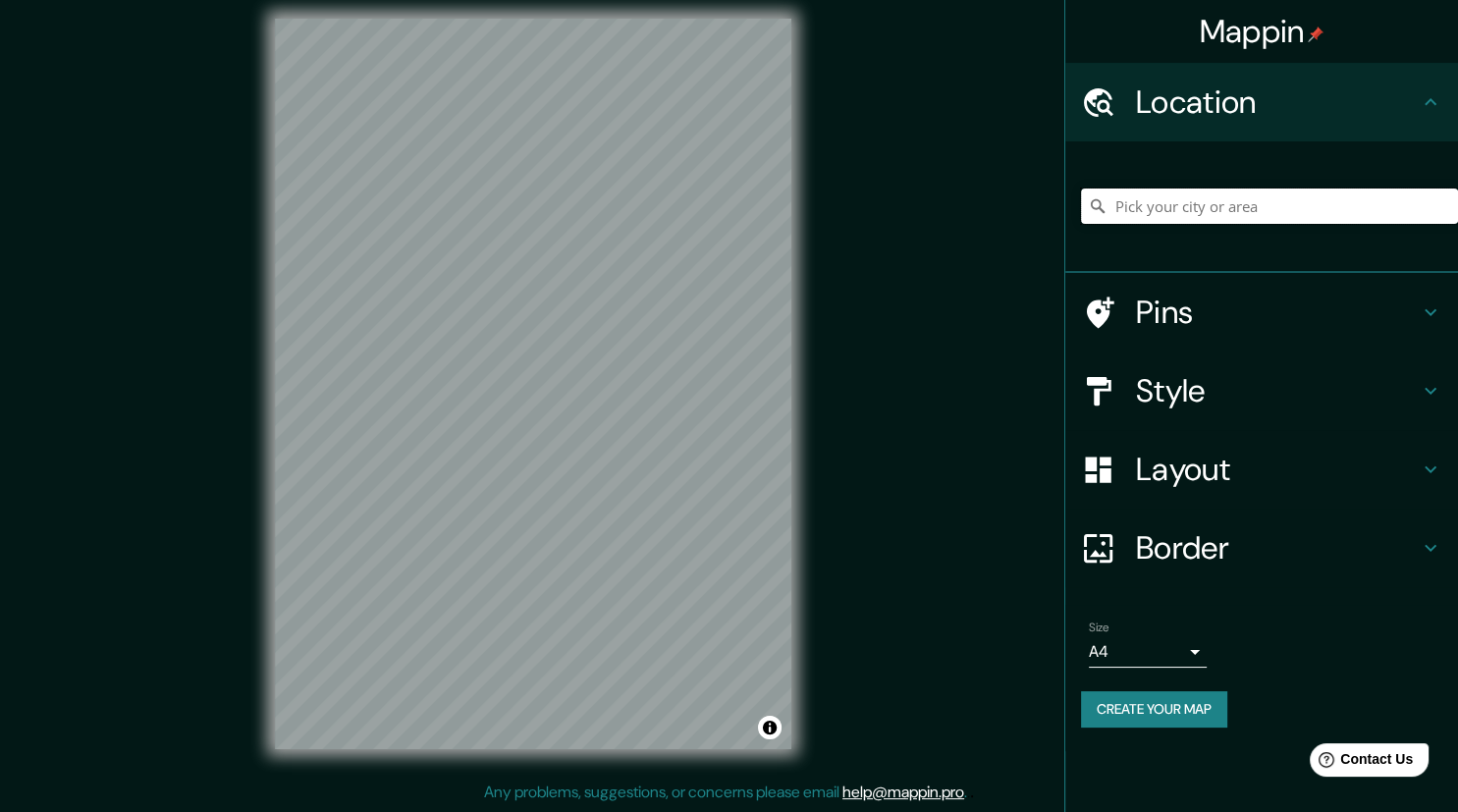 click at bounding box center [1269, 206] 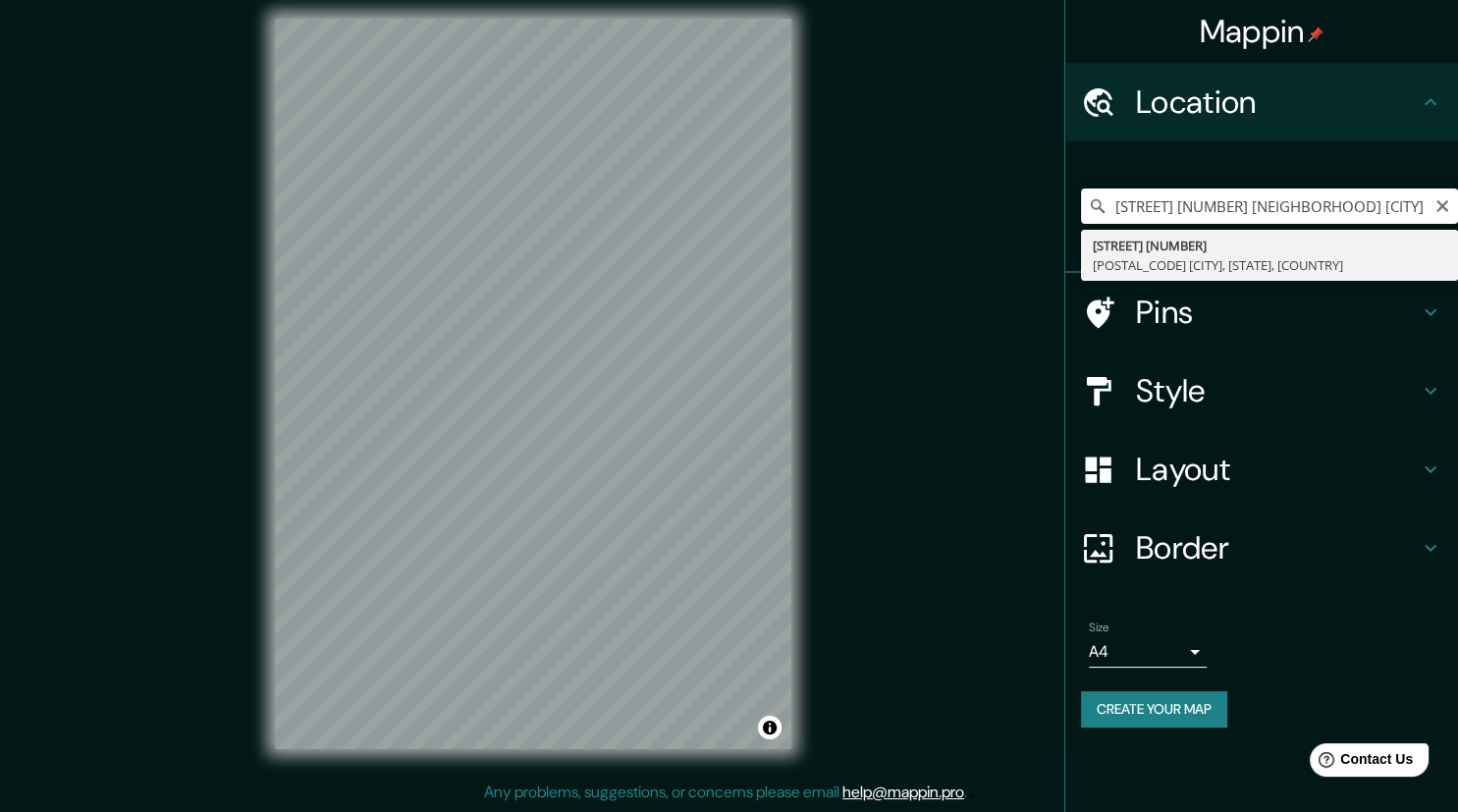 type on "[STREET] [NUMBER], [POSTAL_CODE] [CITY], [STATE], [COUNTRY]" 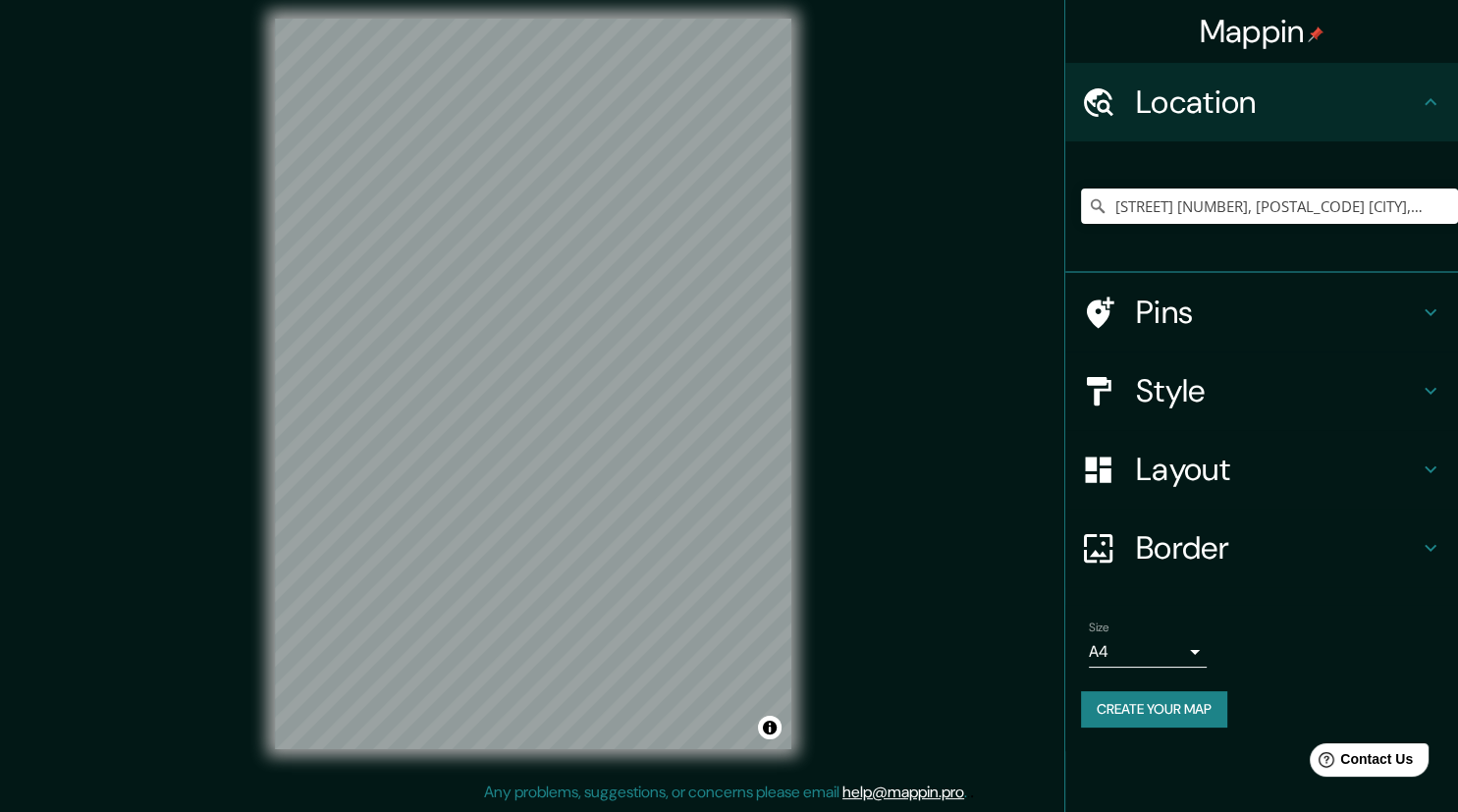 click on "Pins" at bounding box center (1277, 312) 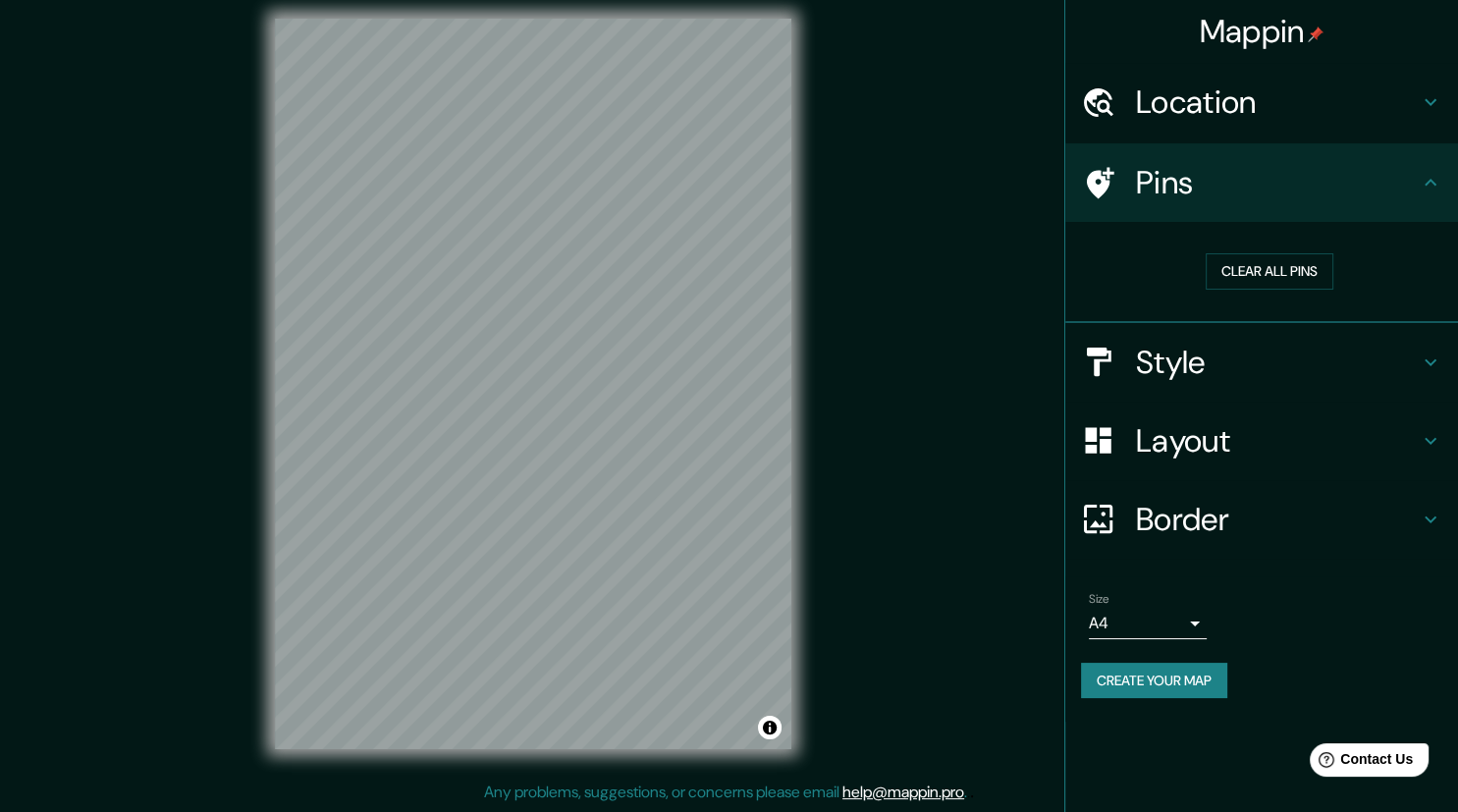 click on "Pins" at bounding box center [1277, 183] 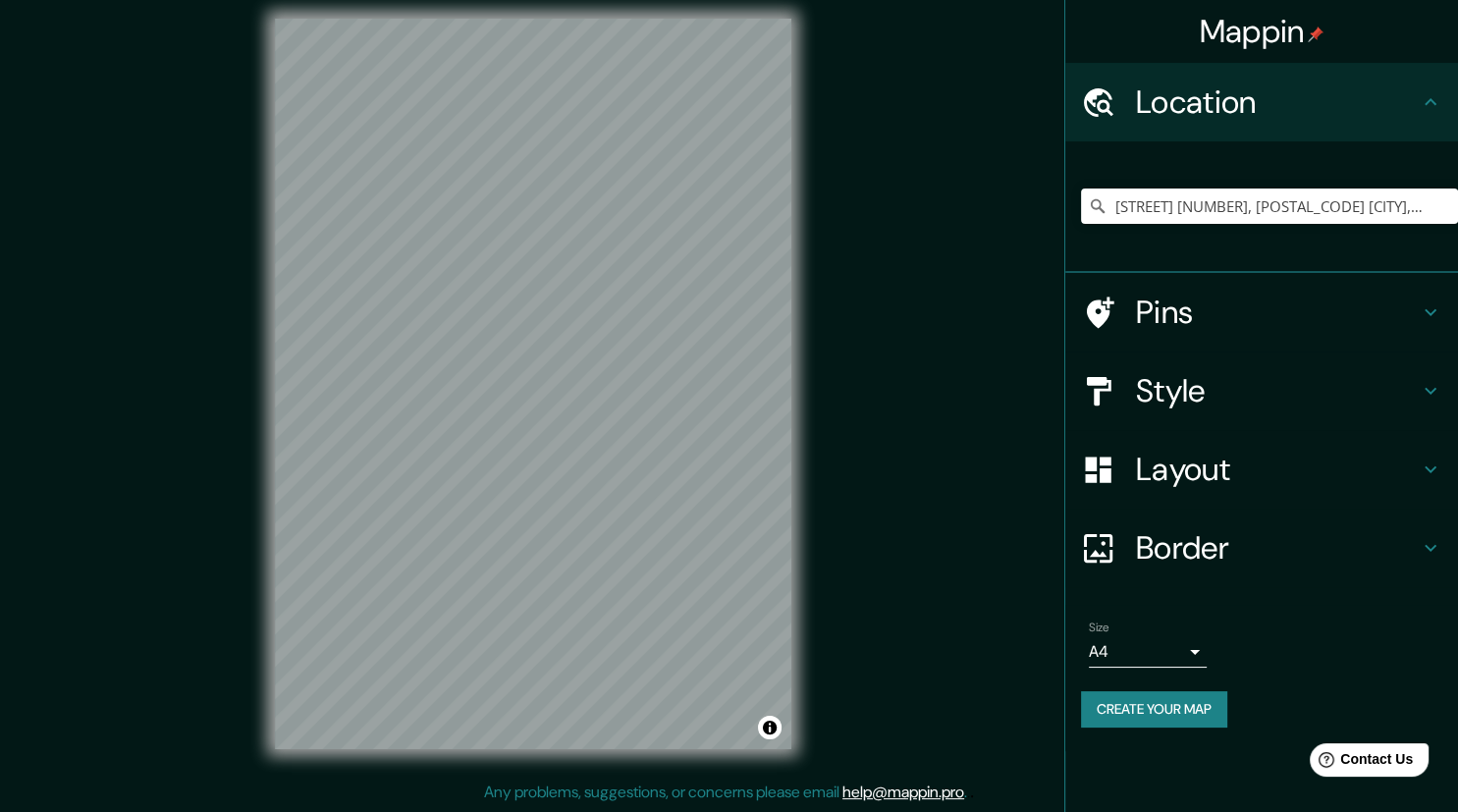 click on "Pins" at bounding box center [1277, 312] 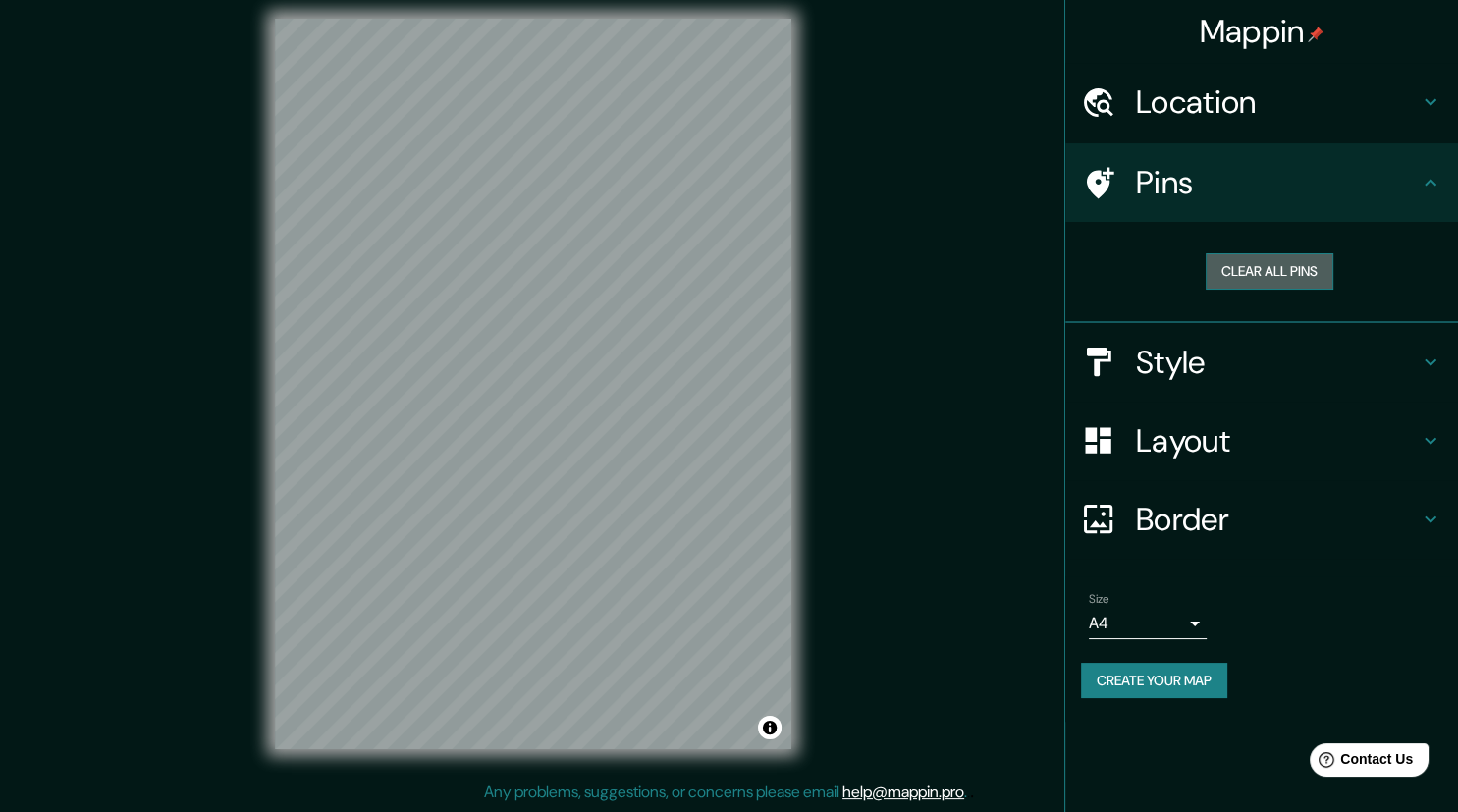 click on "Clear all pins" at bounding box center (1269, 271) 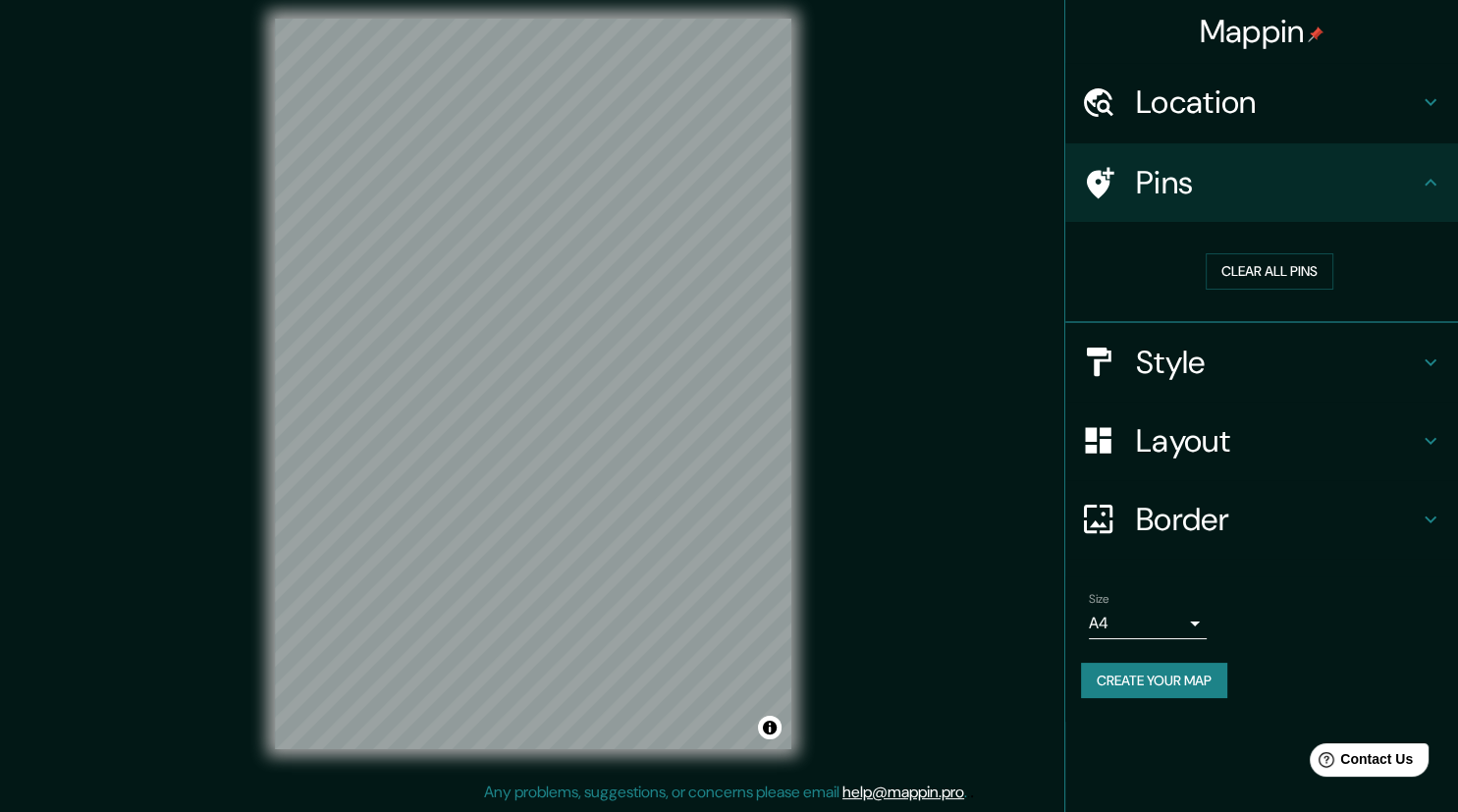 click 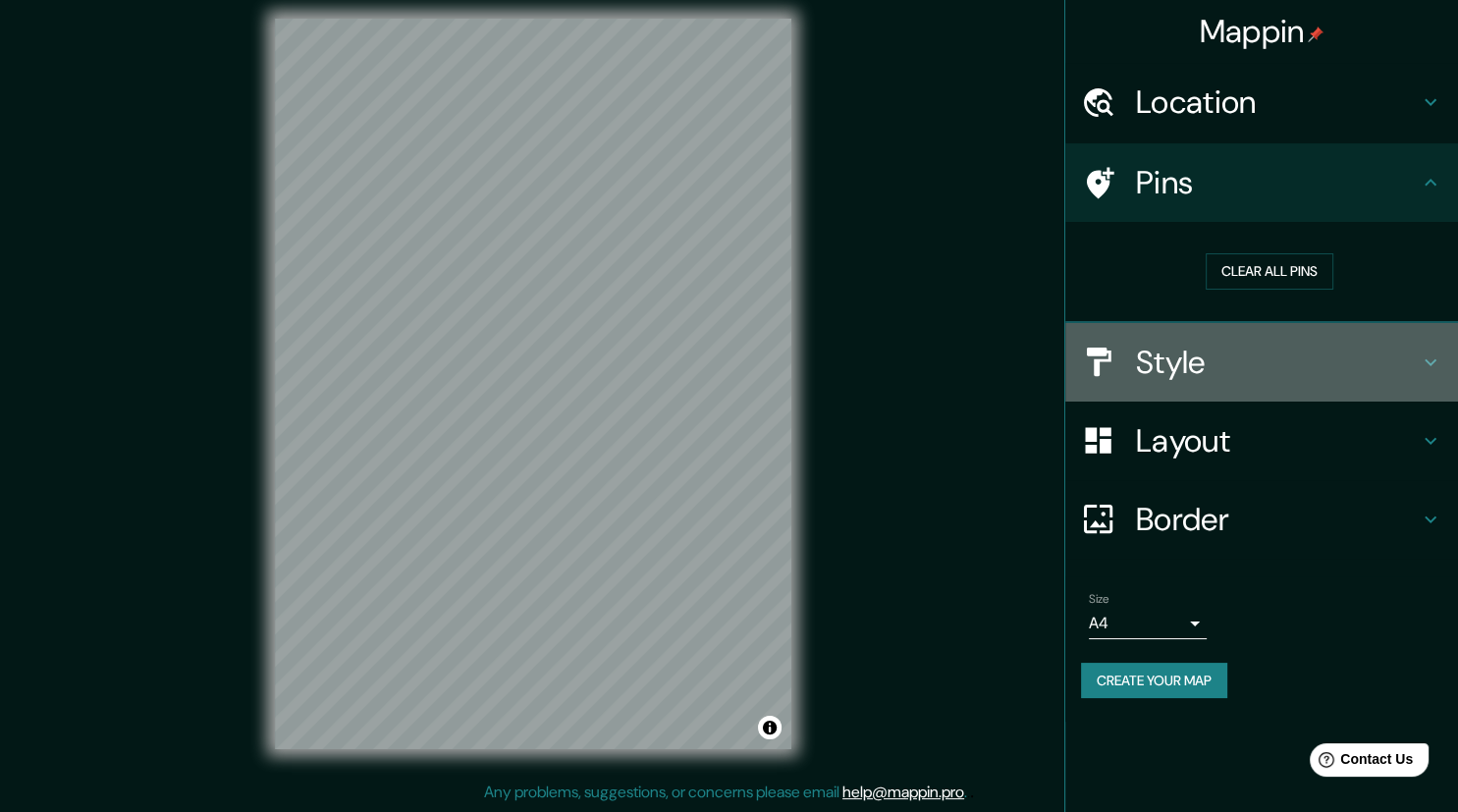 click on "Style" at bounding box center (1277, 362) 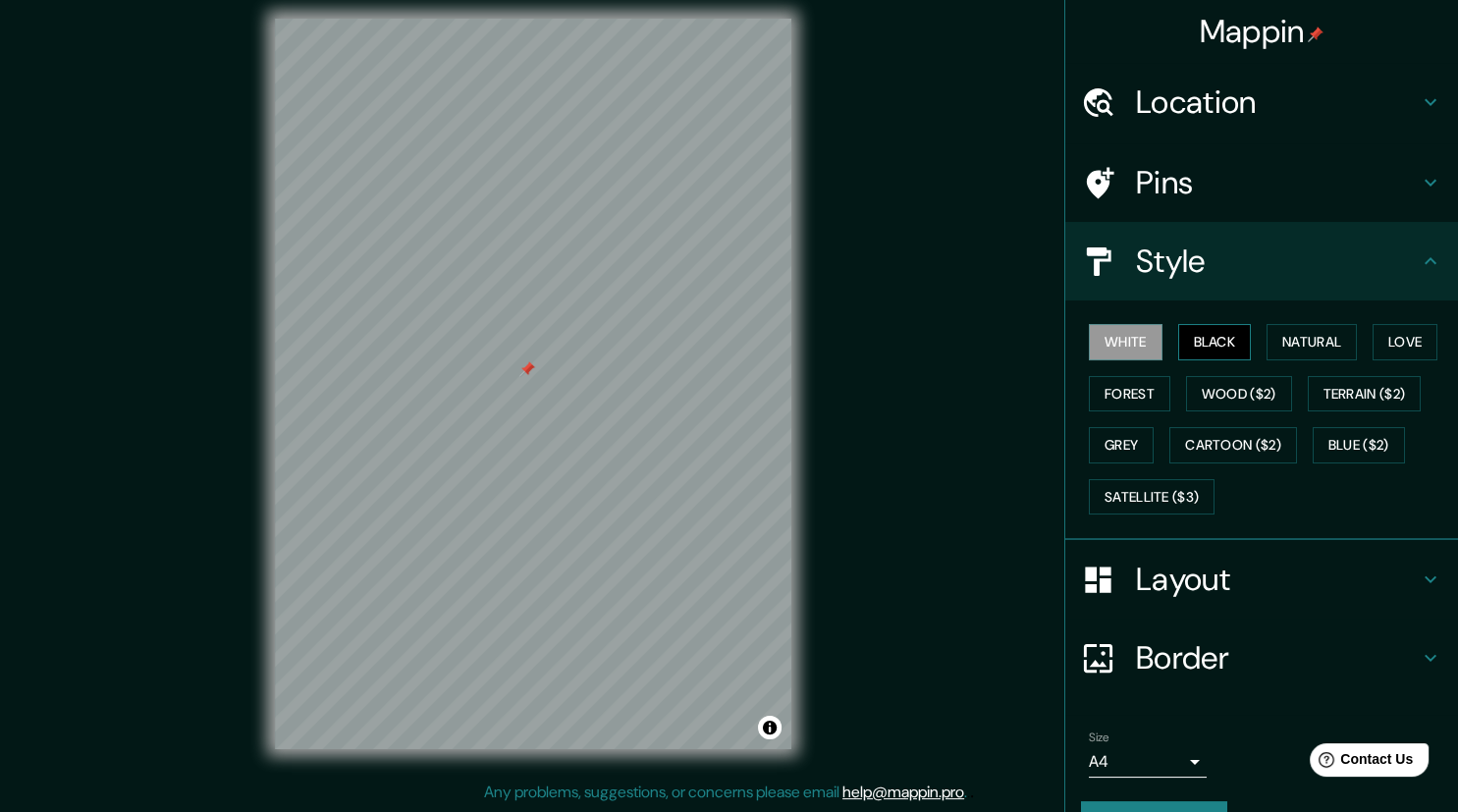 click on "Black" at bounding box center (1215, 342) 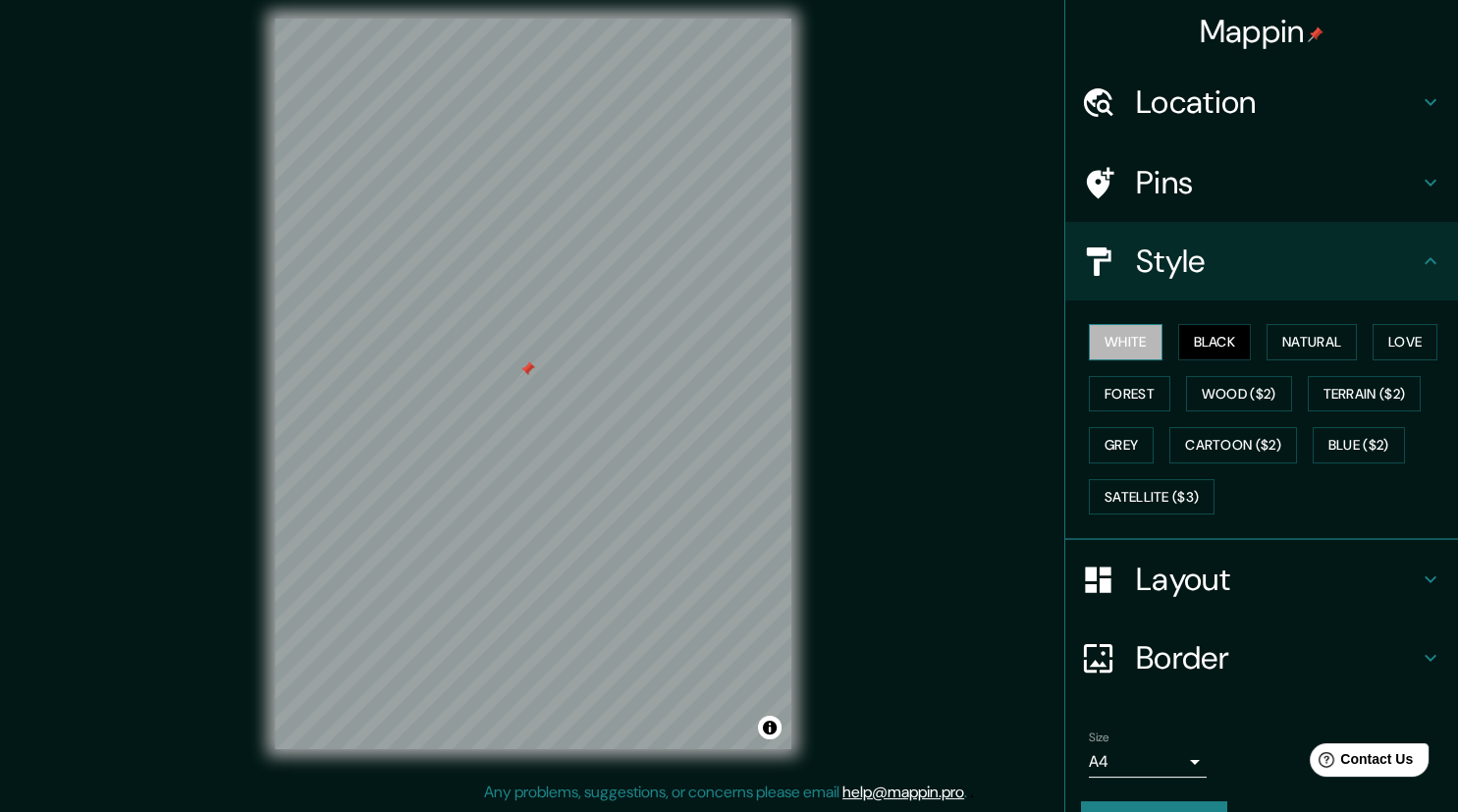 click on "White" at bounding box center (1125, 342) 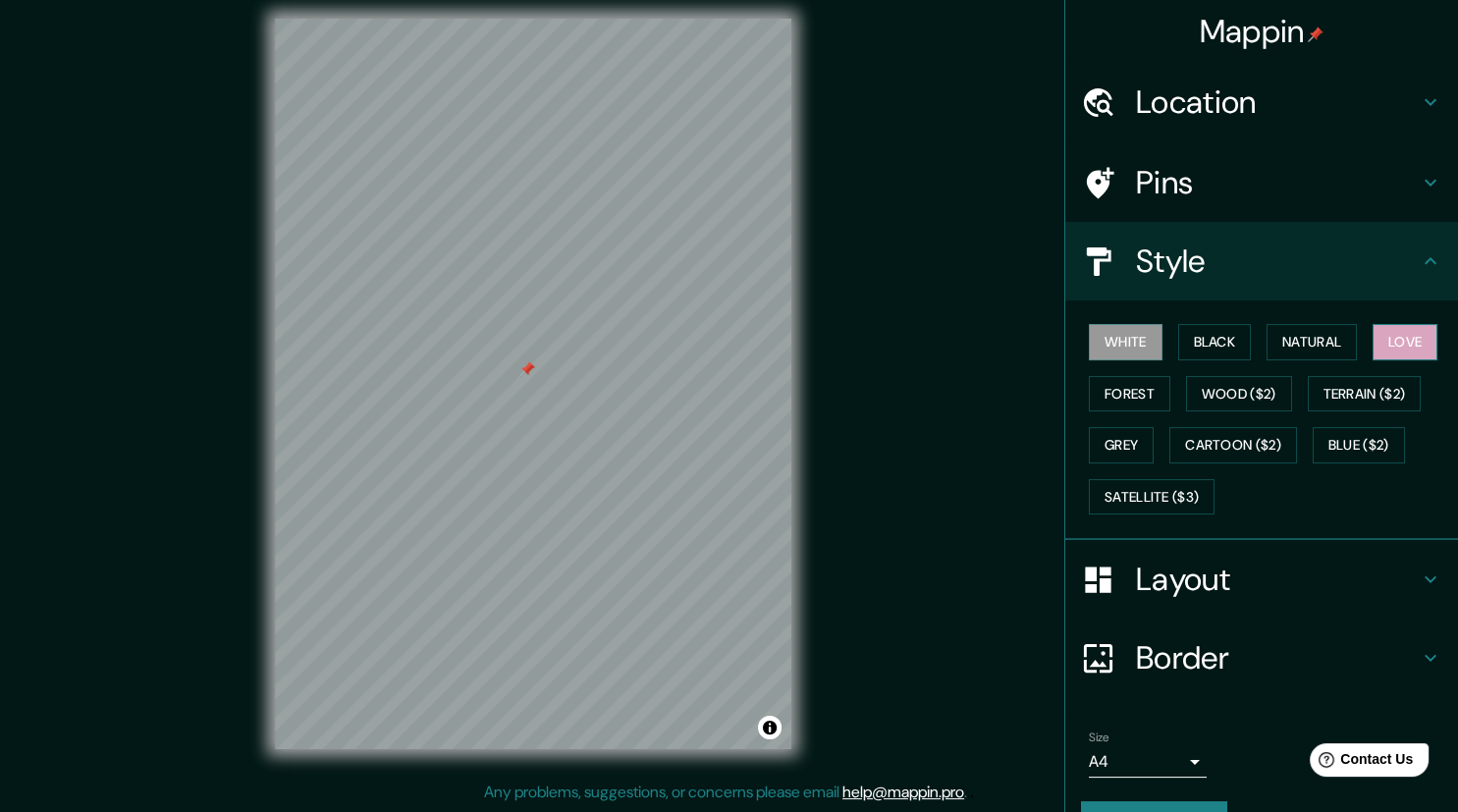 click on "Love" at bounding box center (1405, 342) 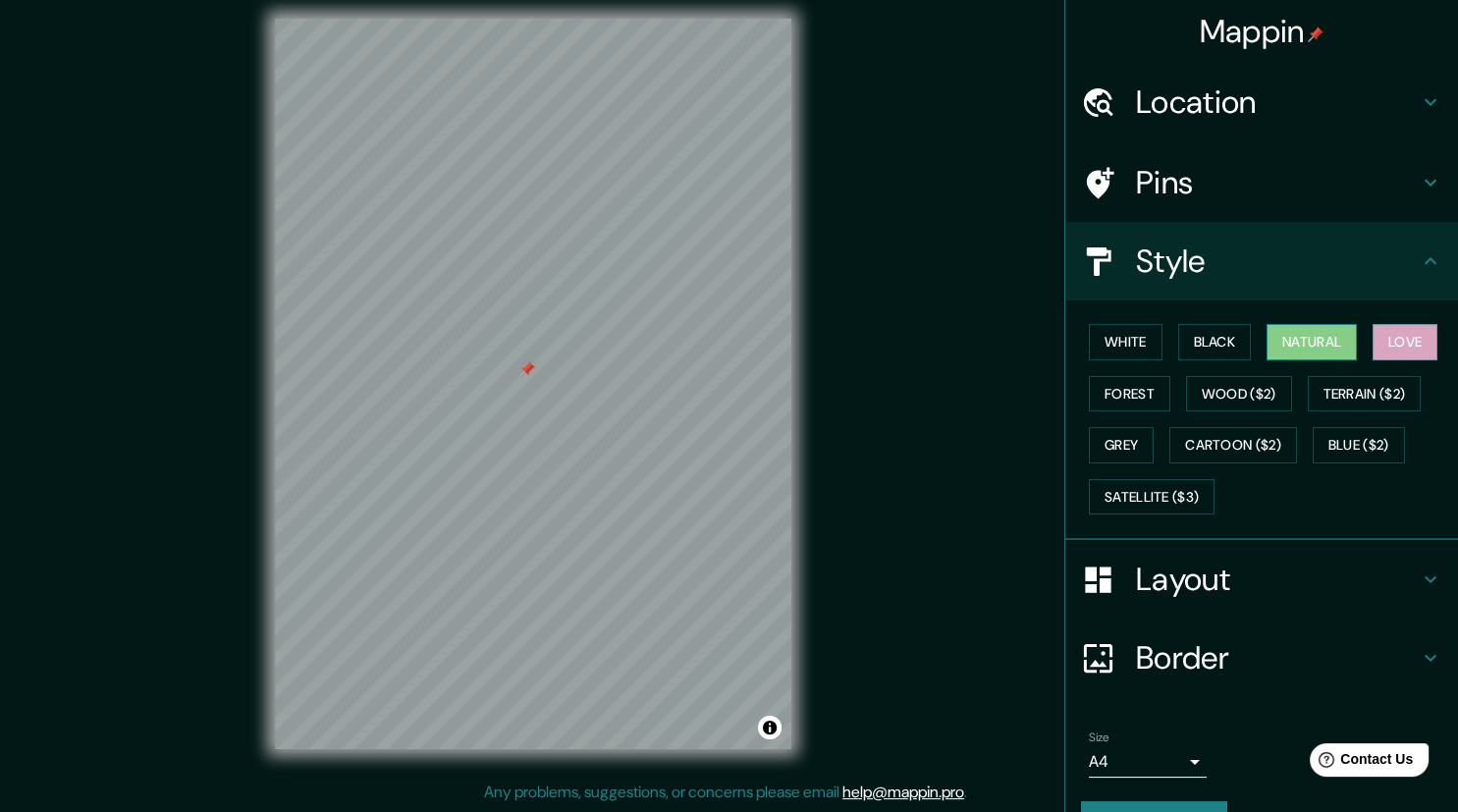 click on "Natural" at bounding box center [1312, 342] 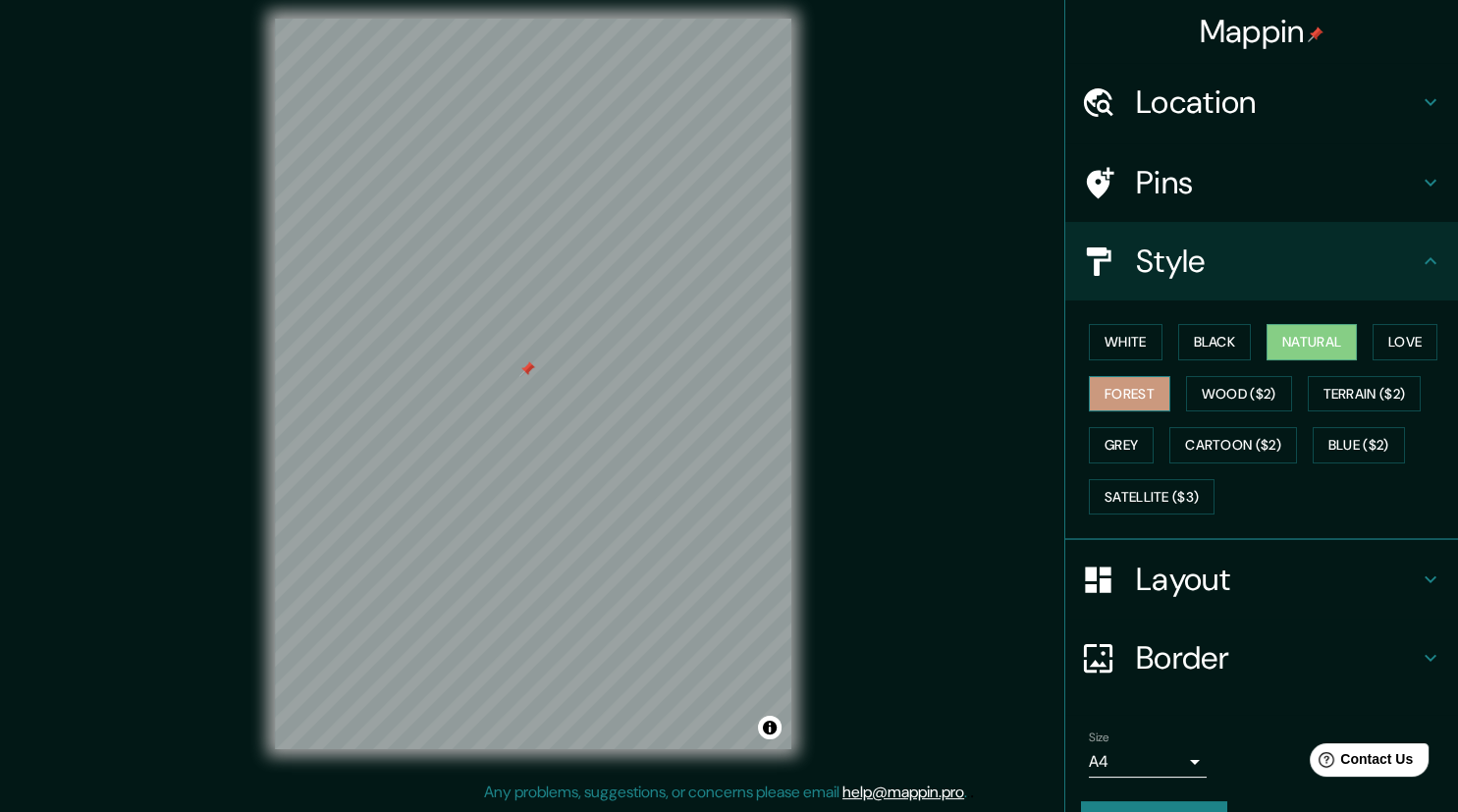 click on "Forest" at bounding box center (1129, 394) 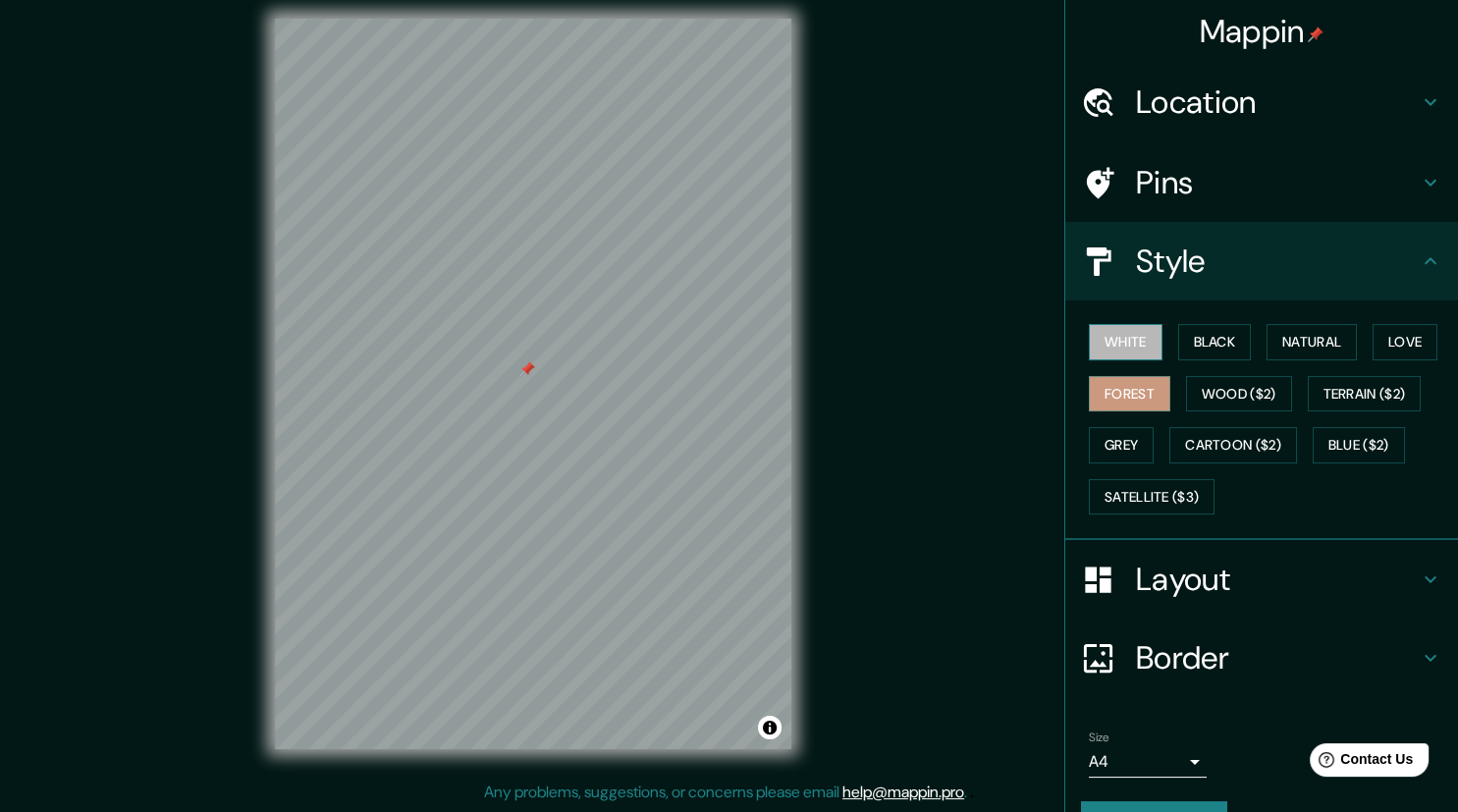 click on "White" at bounding box center [1125, 342] 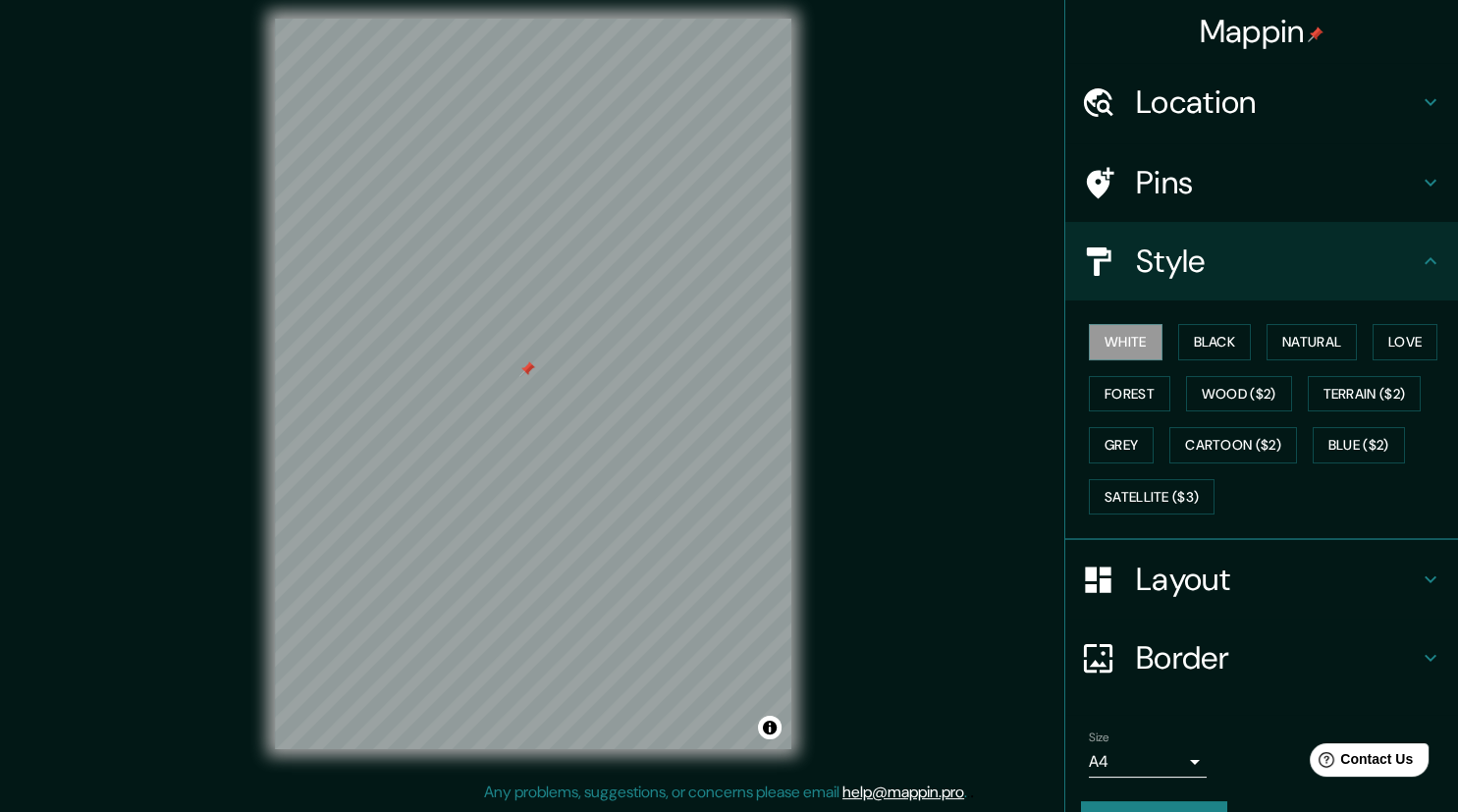 click on "Pins" at bounding box center [1277, 183] 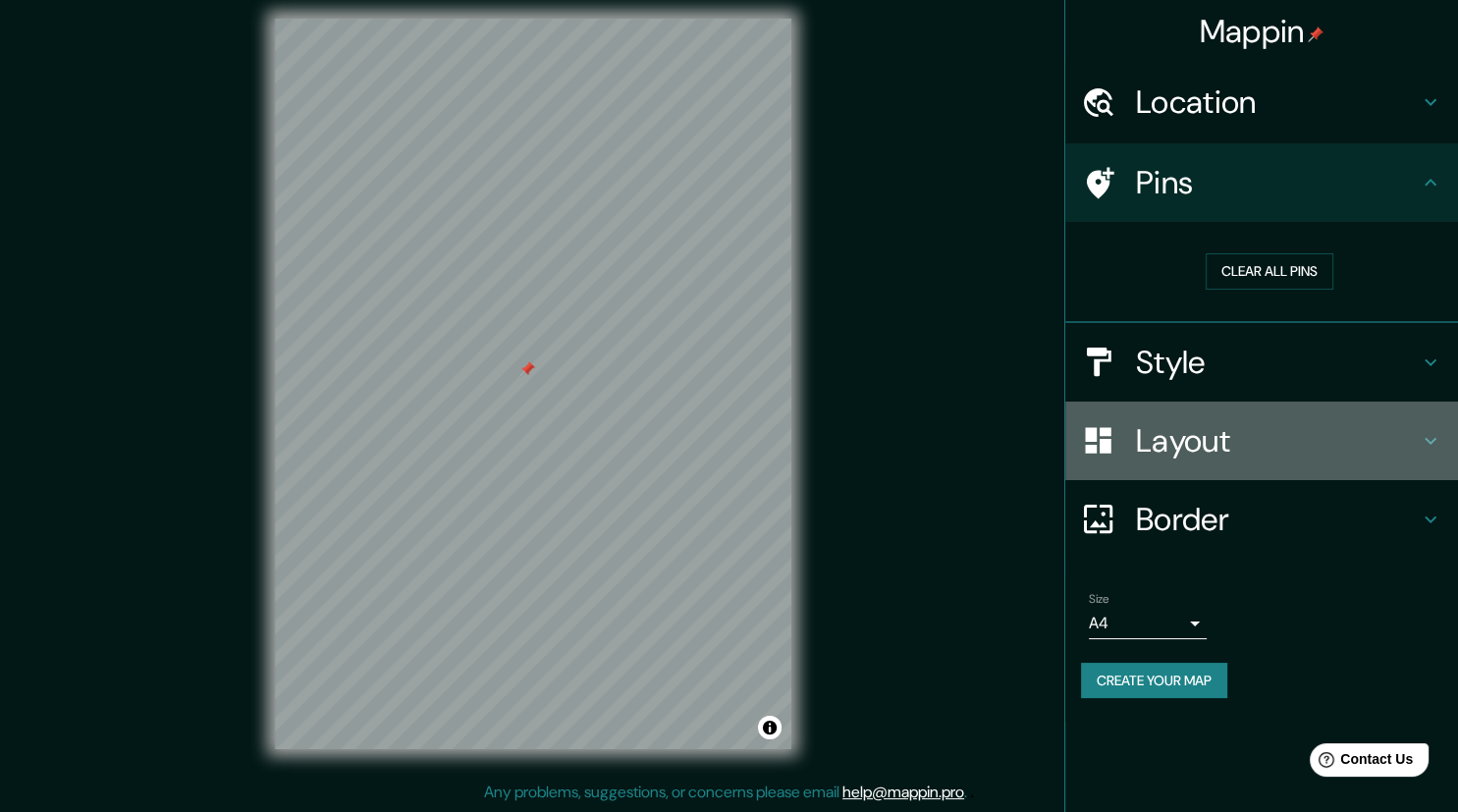 click on "Layout" at bounding box center (1277, 441) 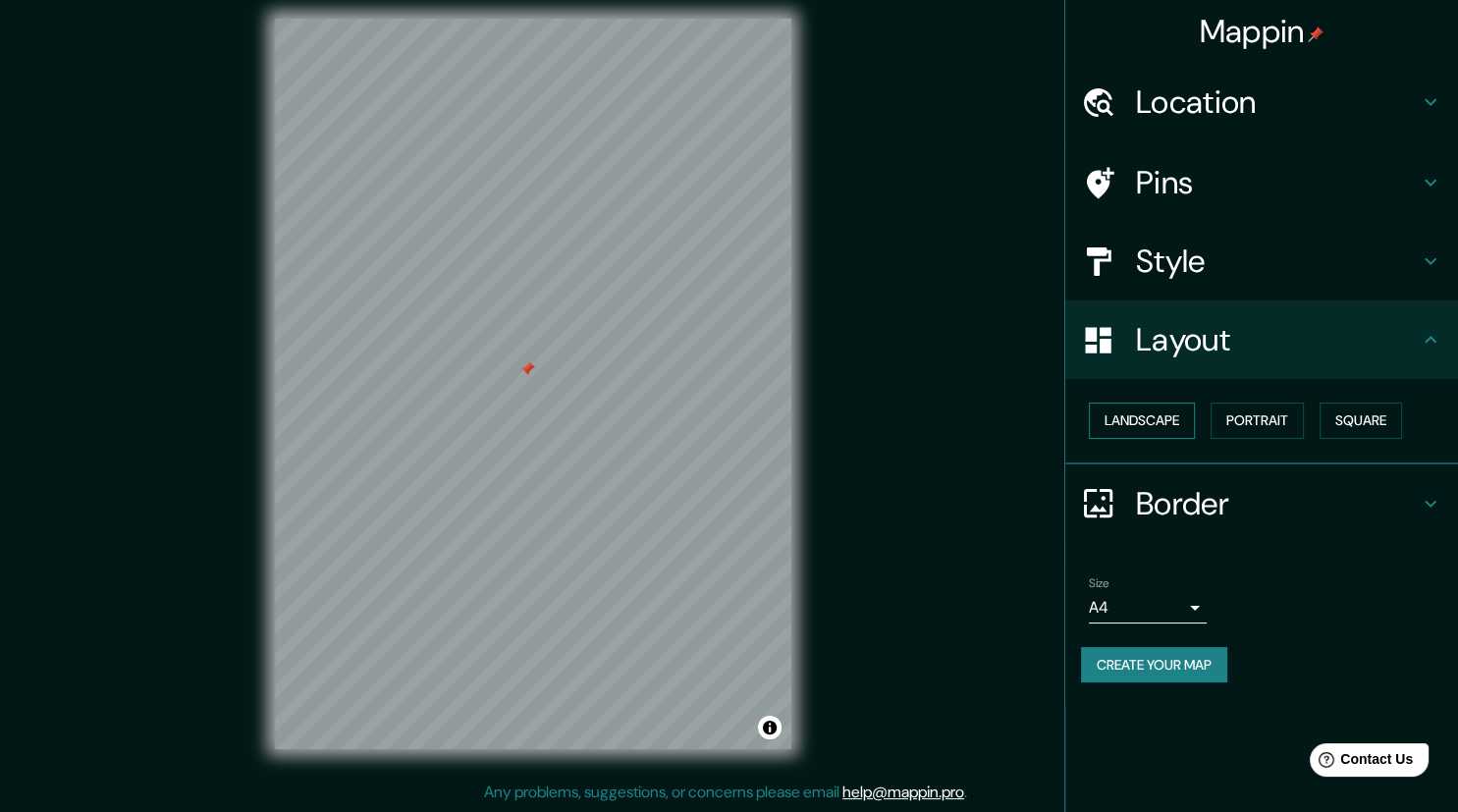click on "Landscape" at bounding box center [1142, 420] 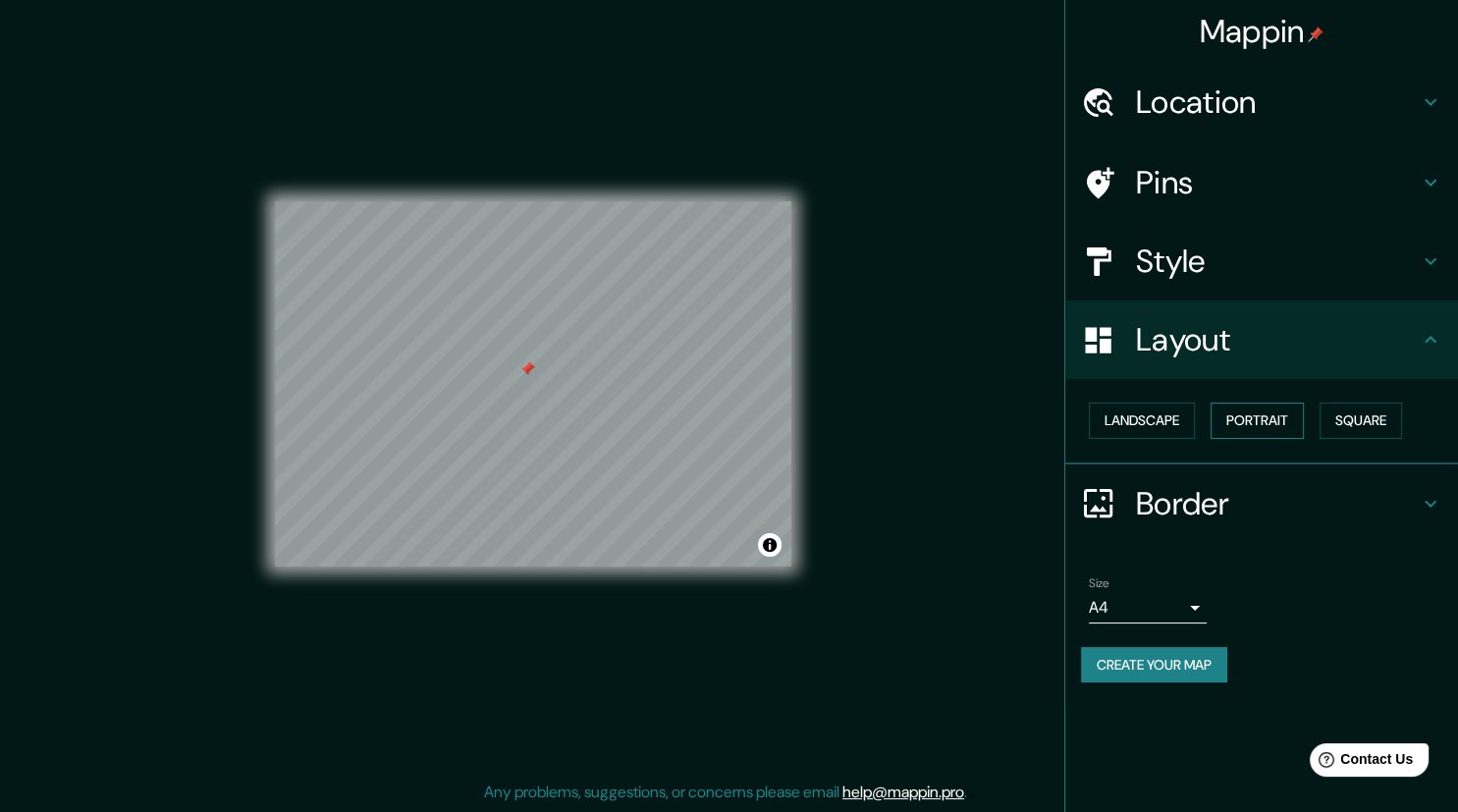 click on "Portrait" at bounding box center (1257, 420) 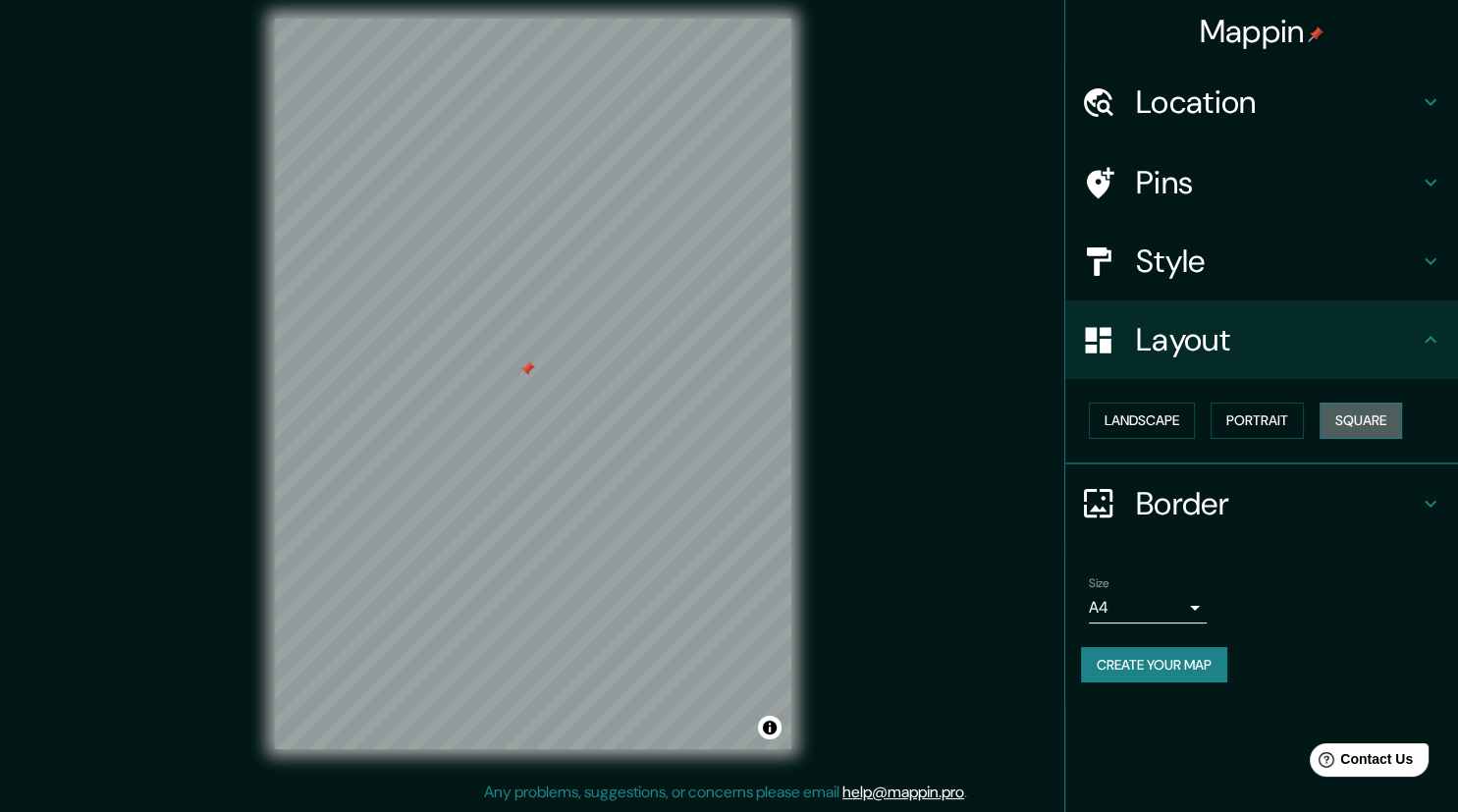 click on "Square" at bounding box center [1361, 420] 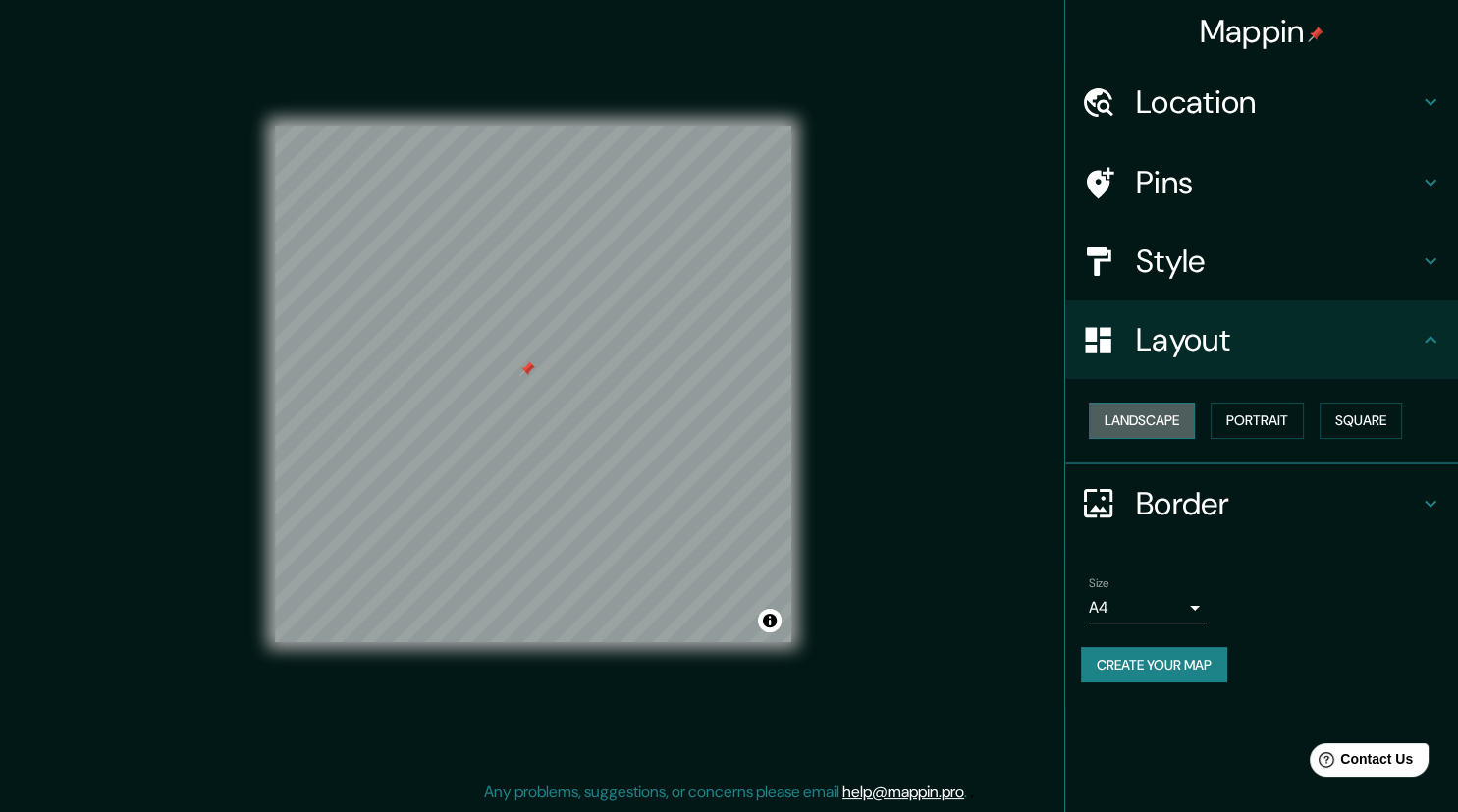click on "Landscape" at bounding box center [1142, 420] 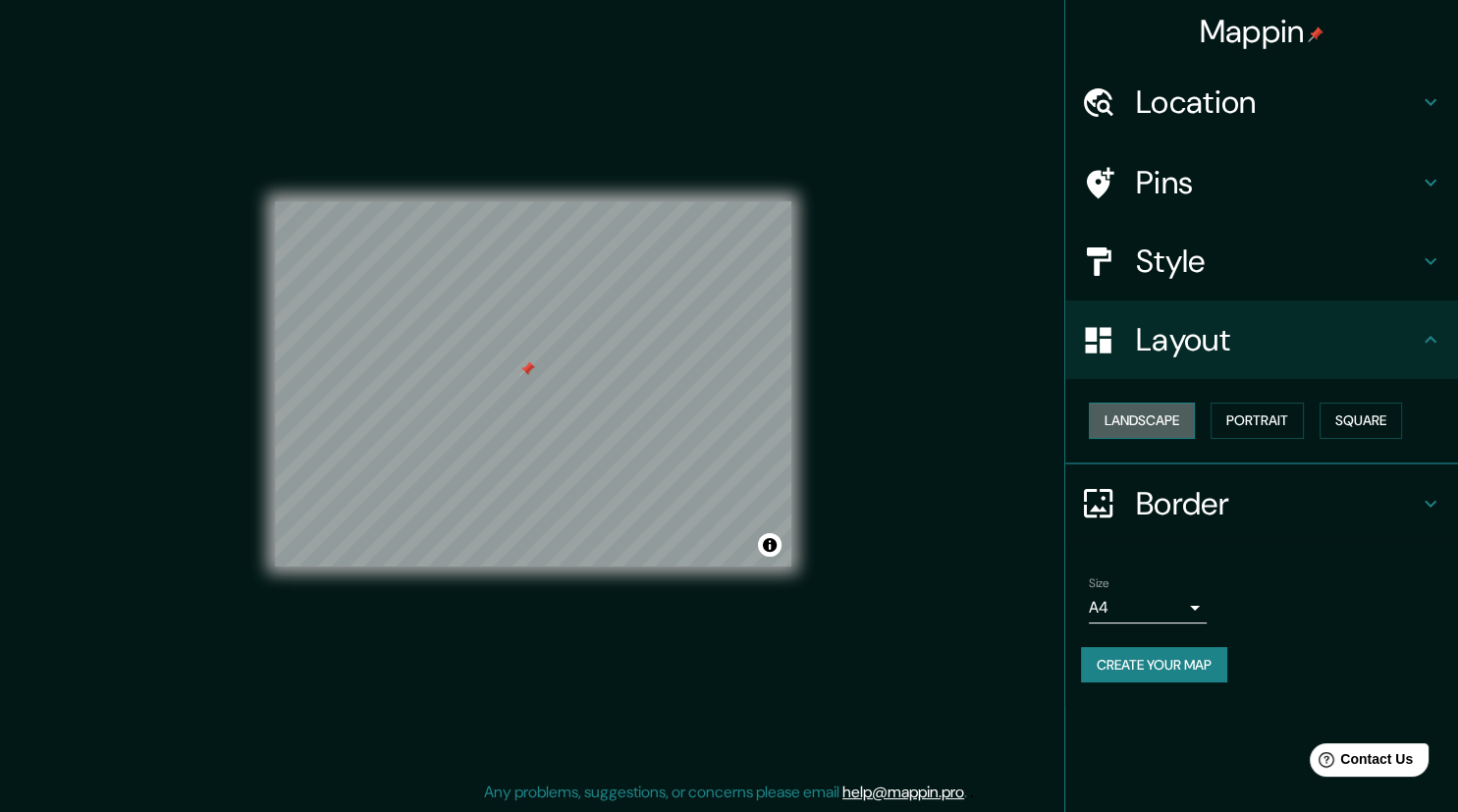 click on "Landscape" at bounding box center (1142, 420) 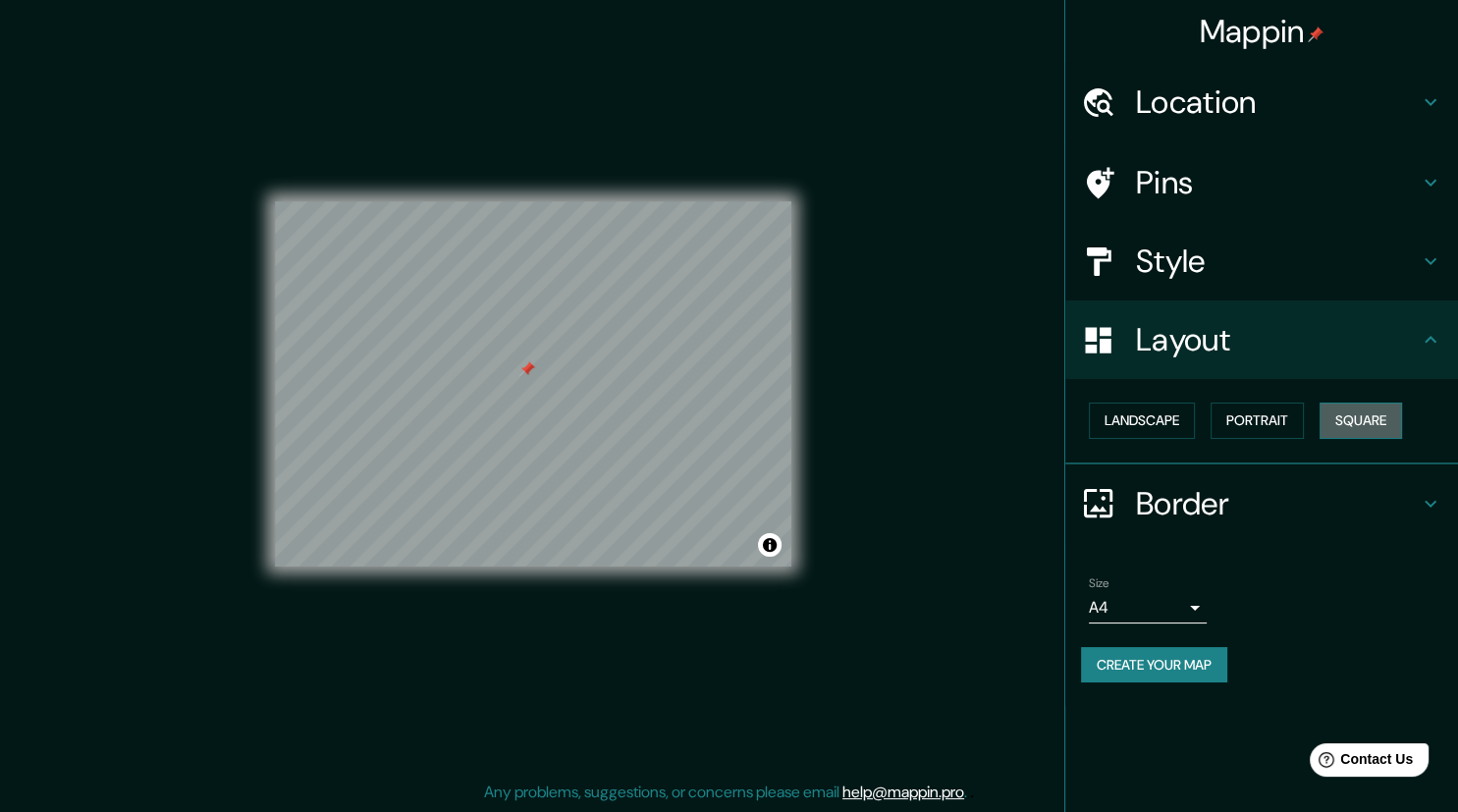 click on "Square" at bounding box center (1361, 420) 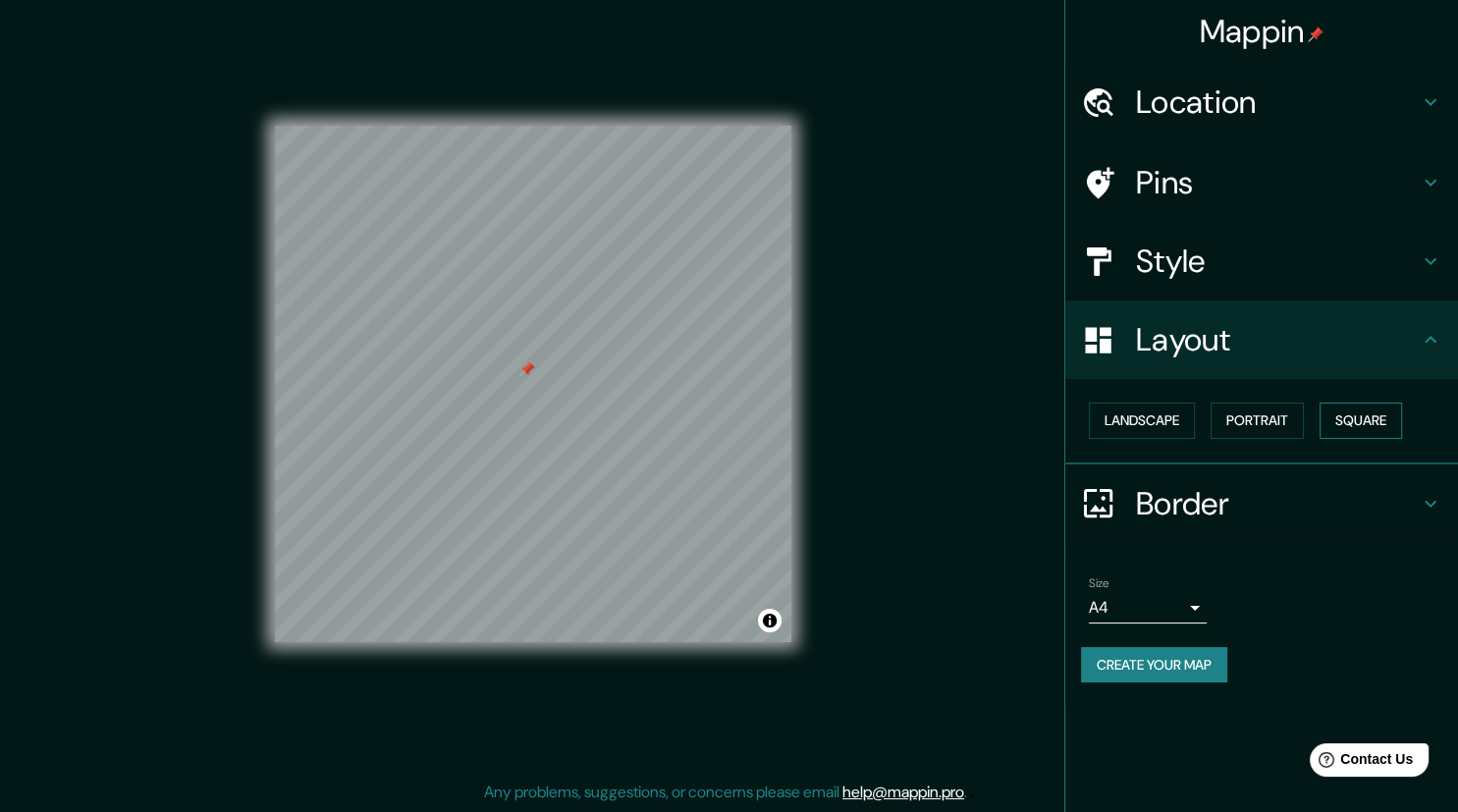 click on "Square" at bounding box center [1361, 420] 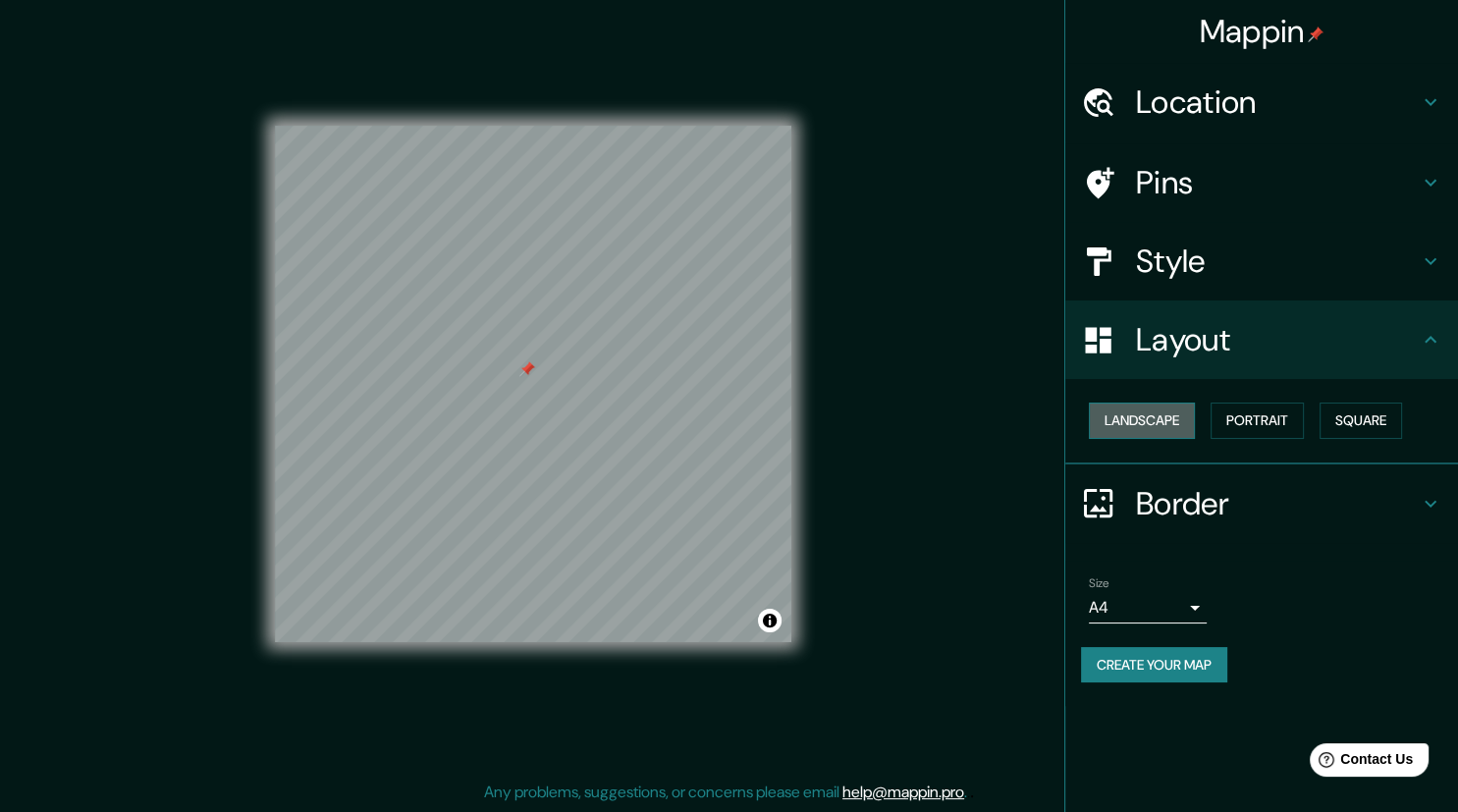 click on "Landscape" at bounding box center [1142, 420] 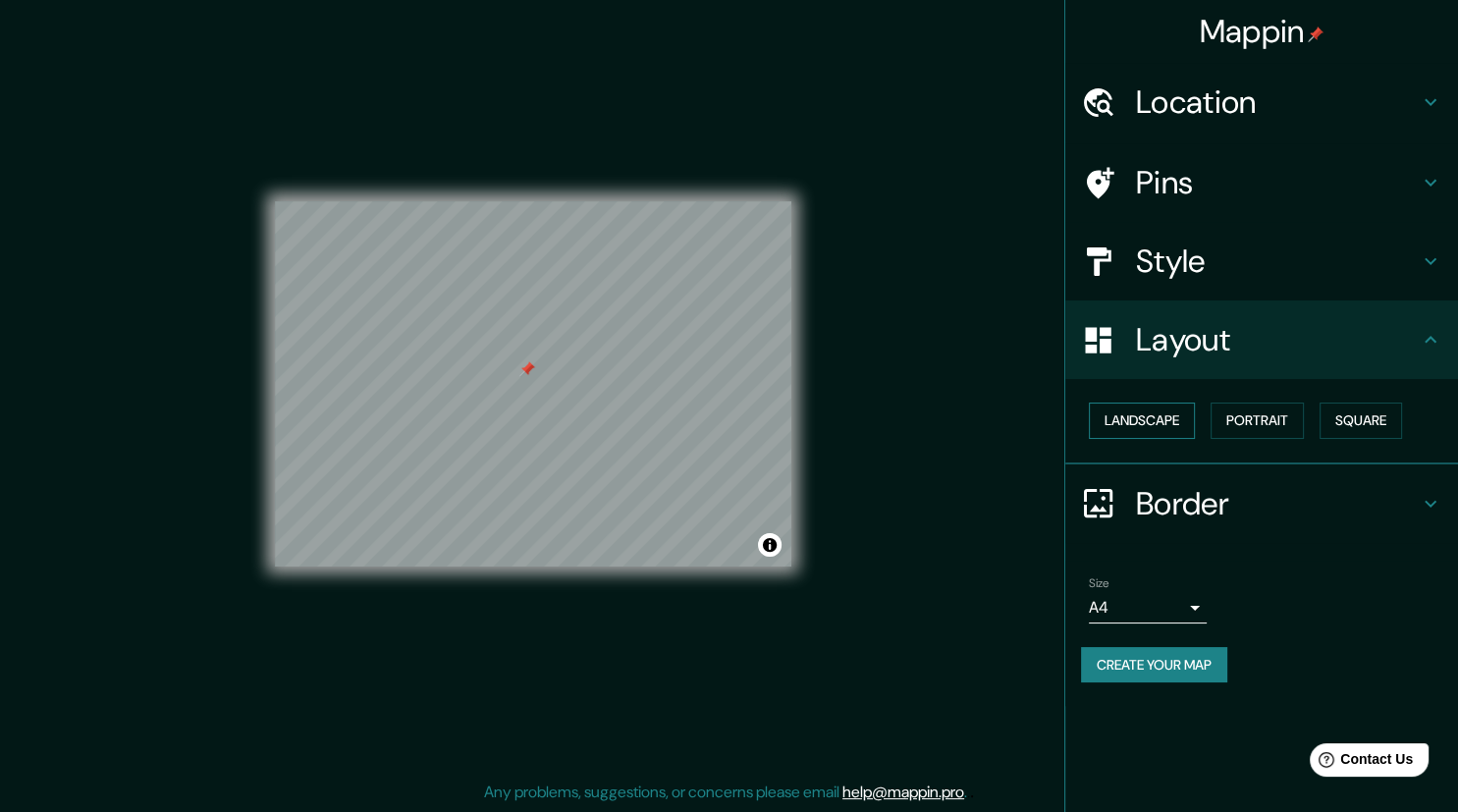 click on "Landscape" at bounding box center [1142, 420] 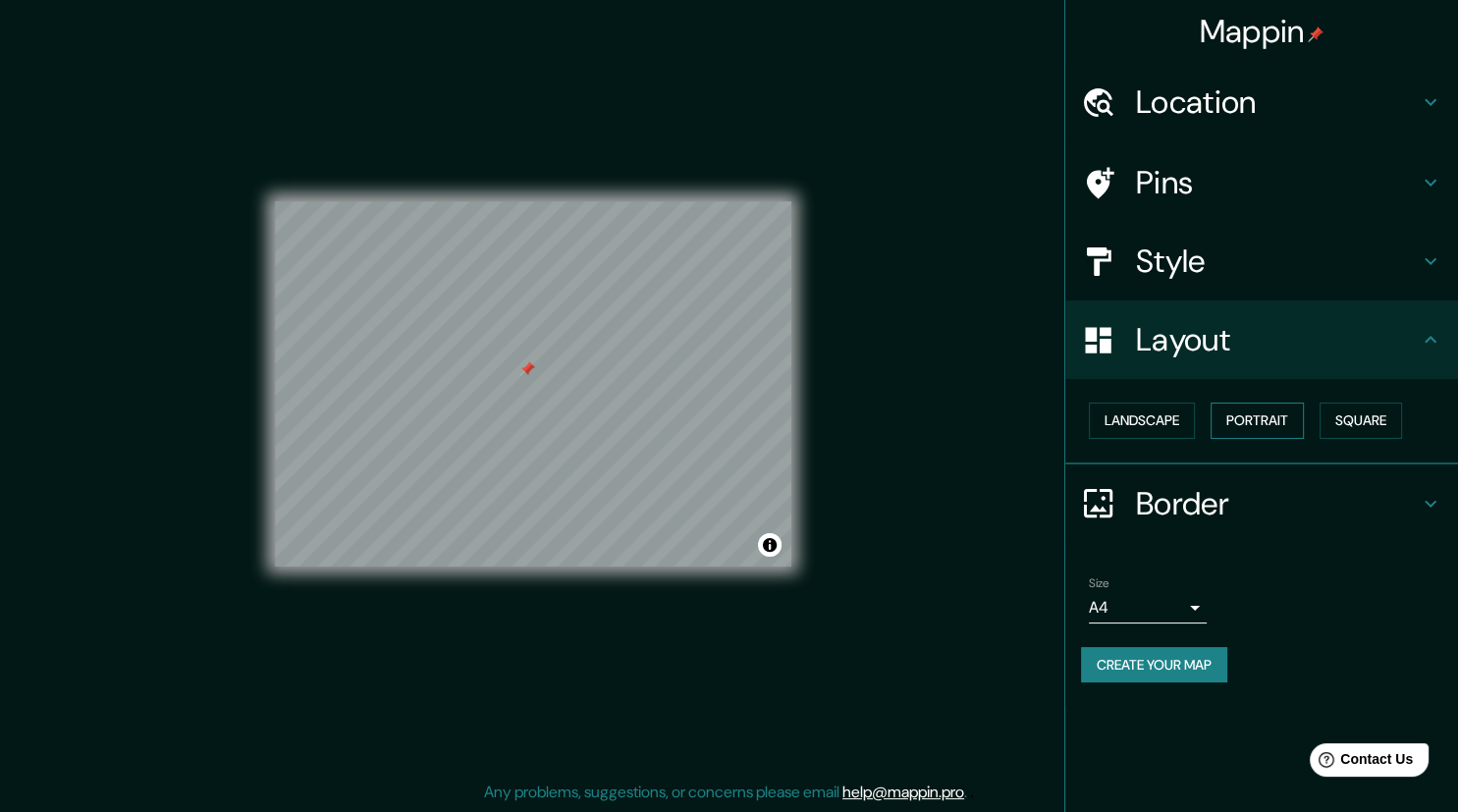 click on "Portrait" at bounding box center (1257, 420) 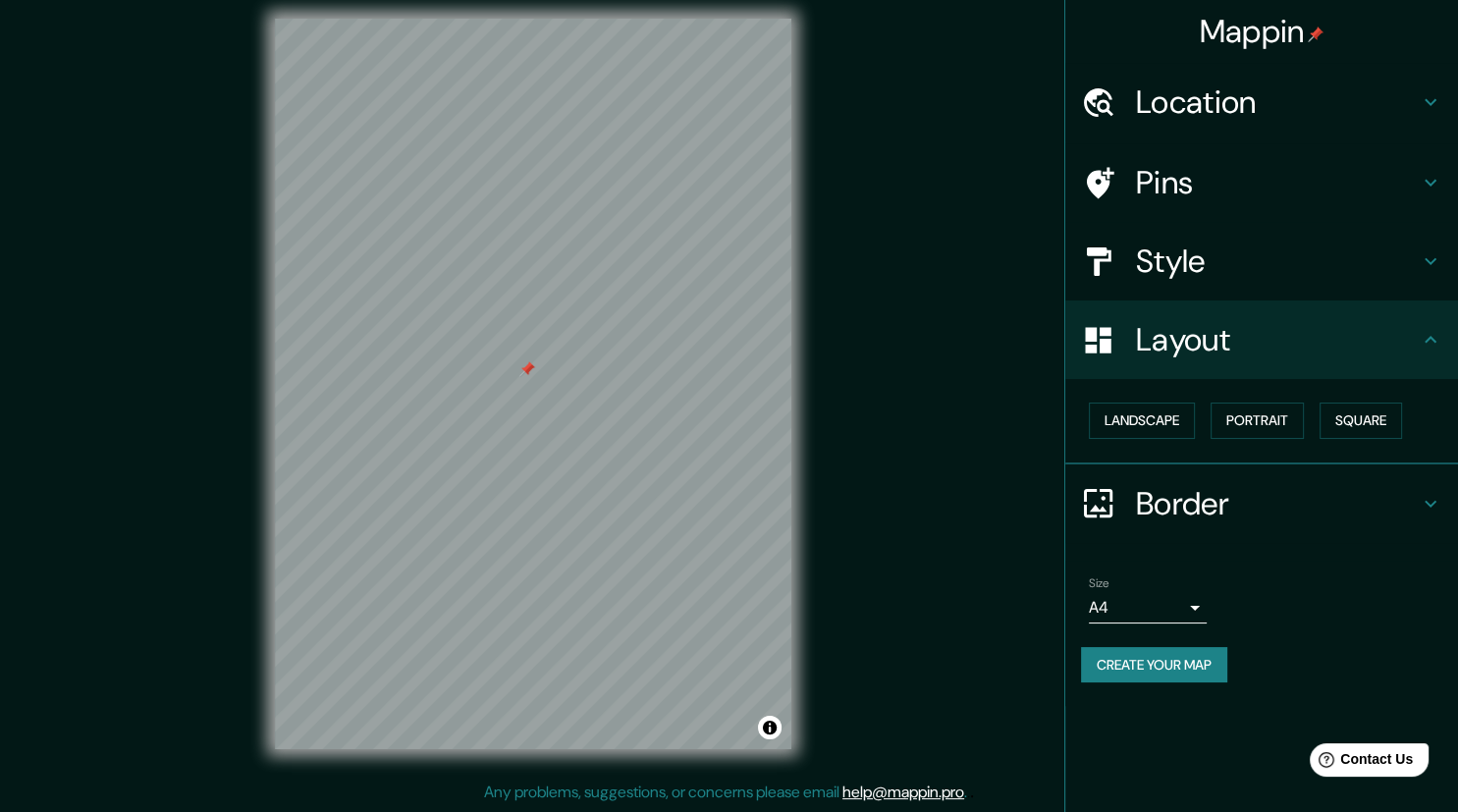 click on "Border" at bounding box center [1277, 504] 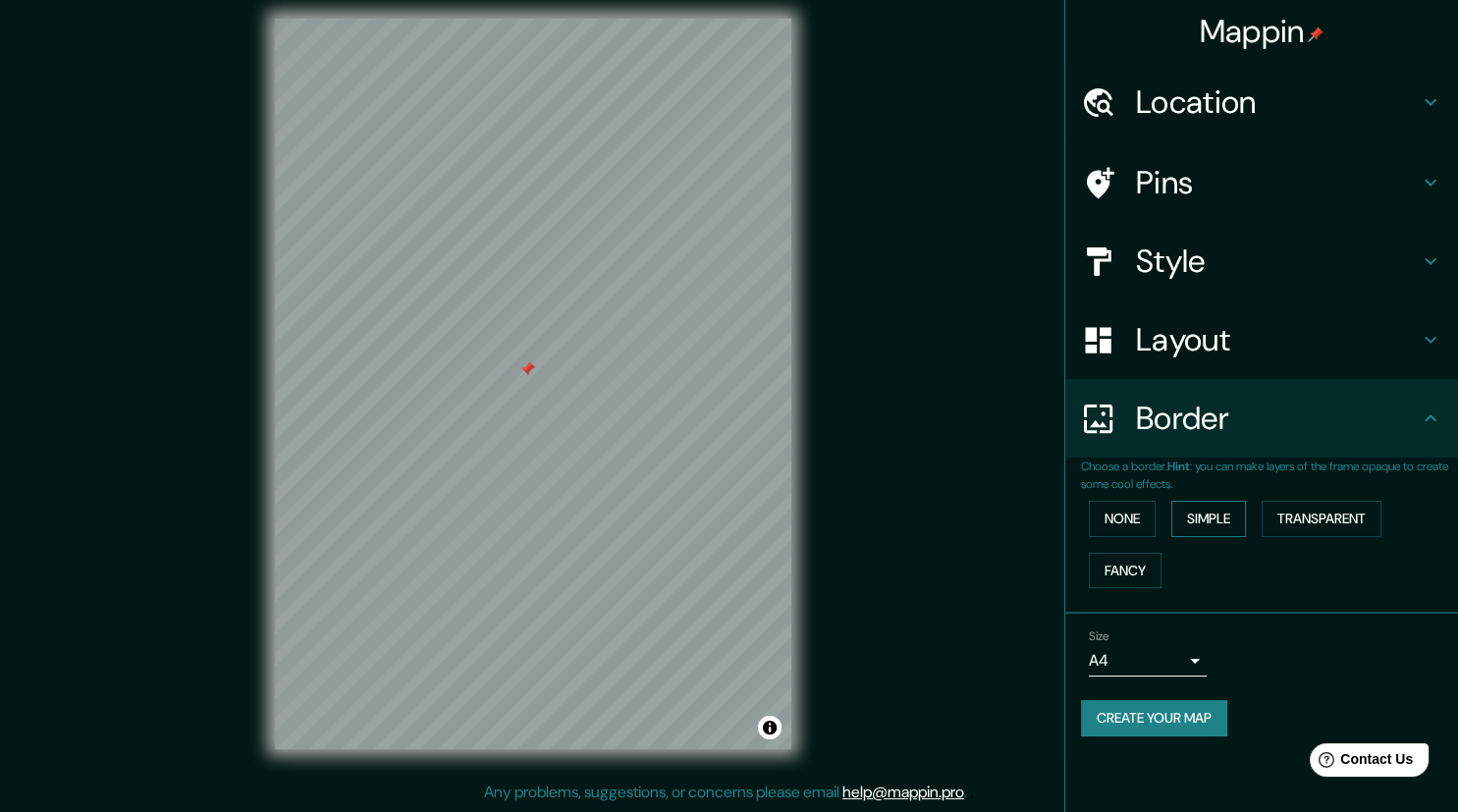 click on "Simple" at bounding box center [1209, 518] 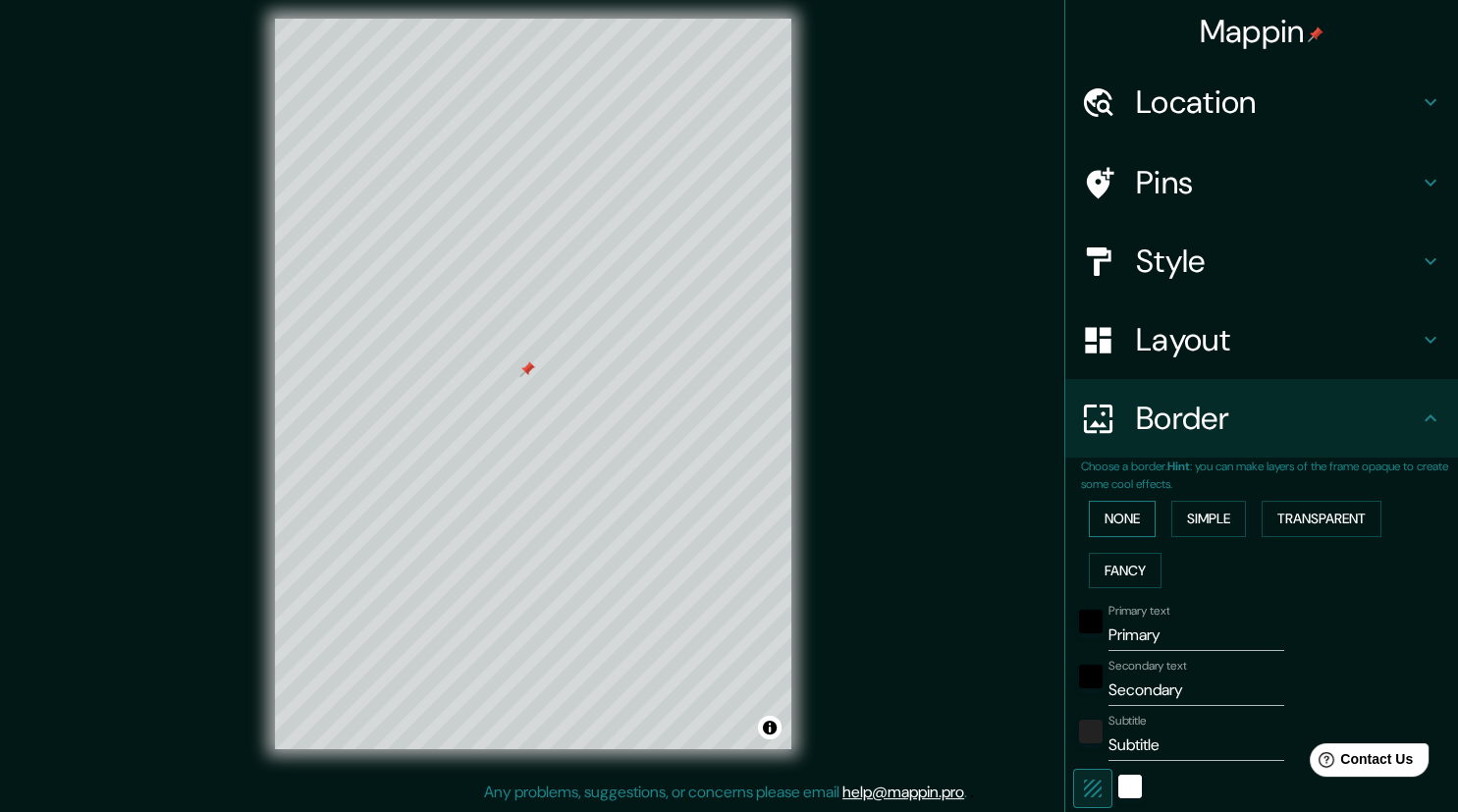 click on "None" at bounding box center [1122, 518] 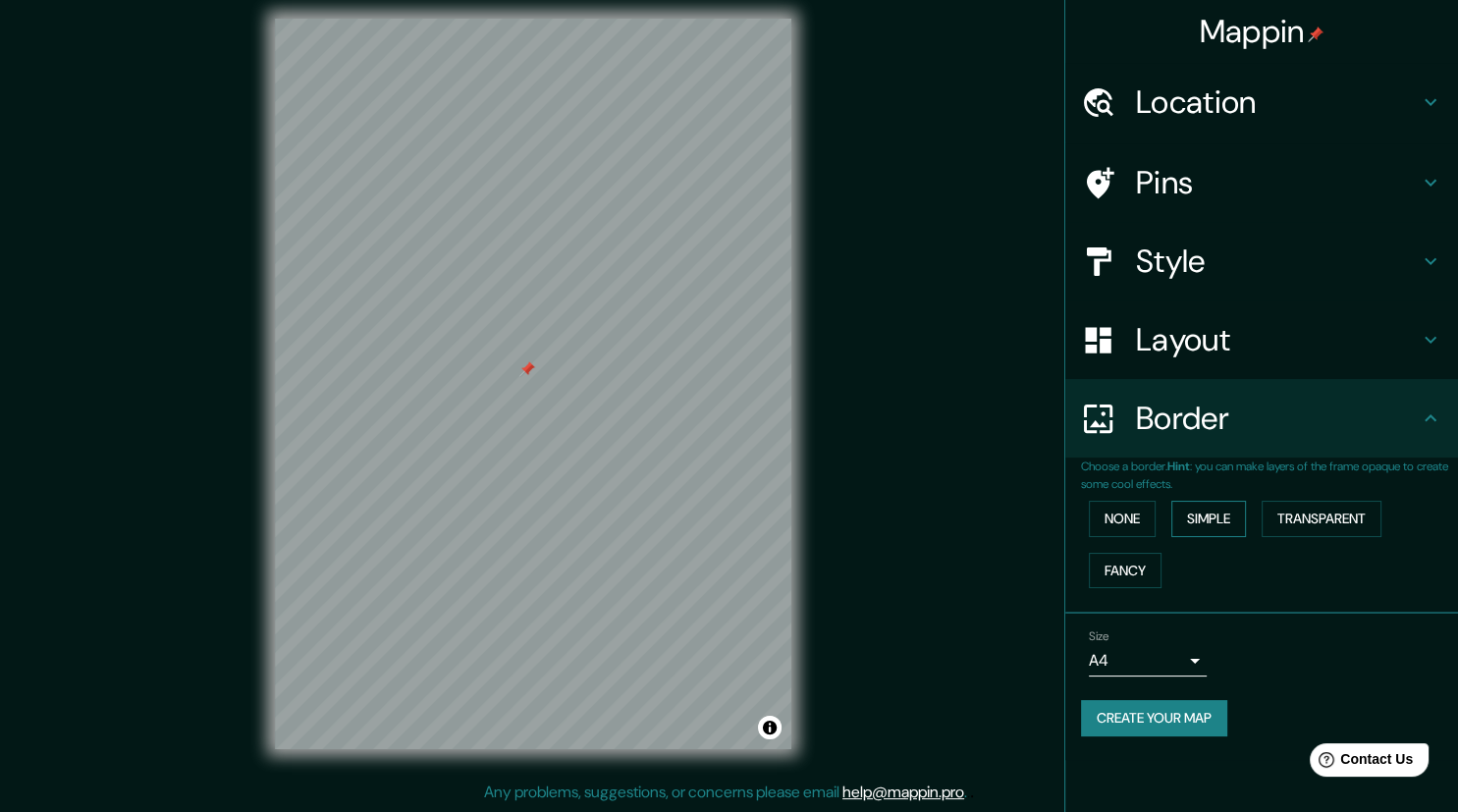 click on "Simple" at bounding box center [1209, 518] 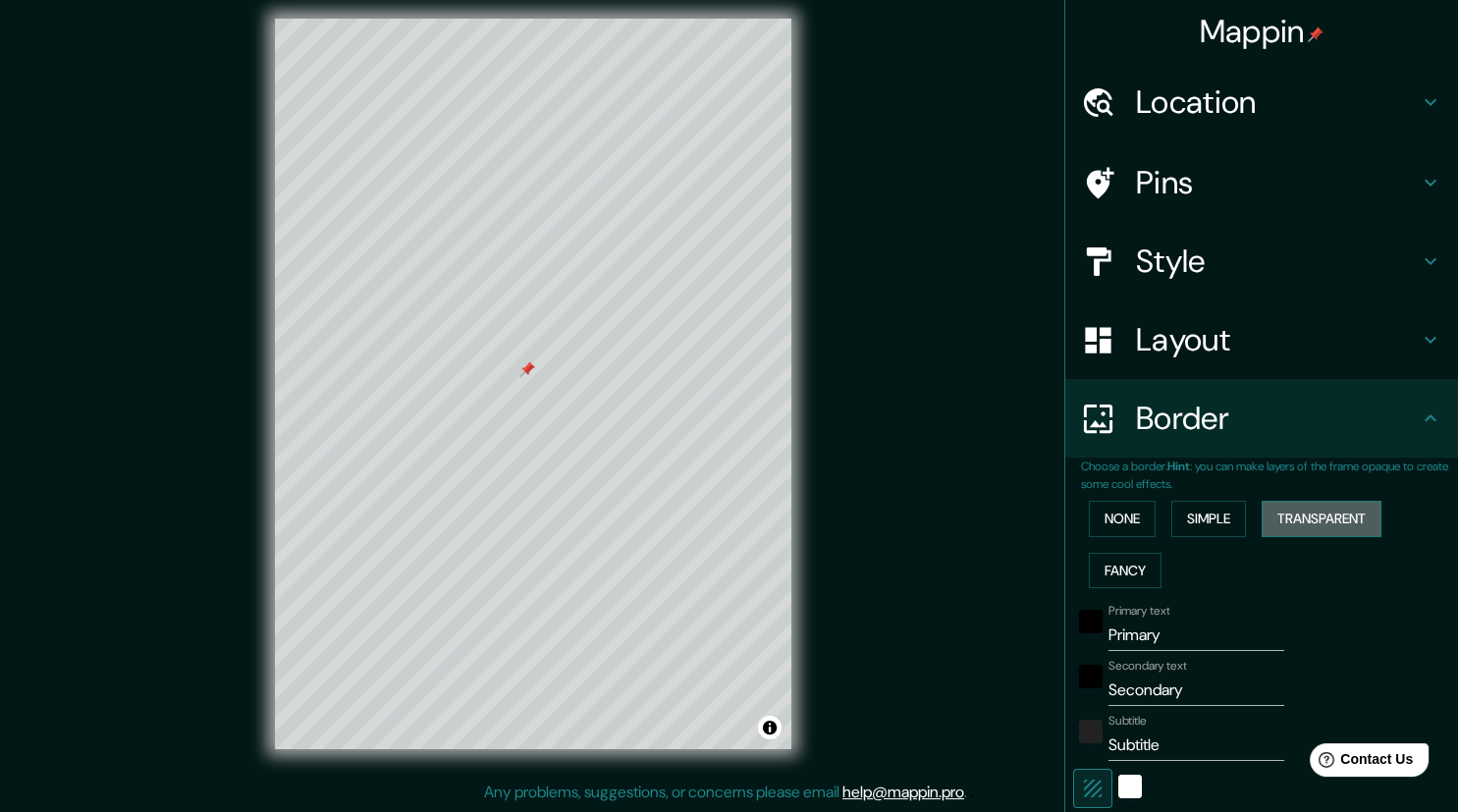 click on "Transparent" at bounding box center [1322, 518] 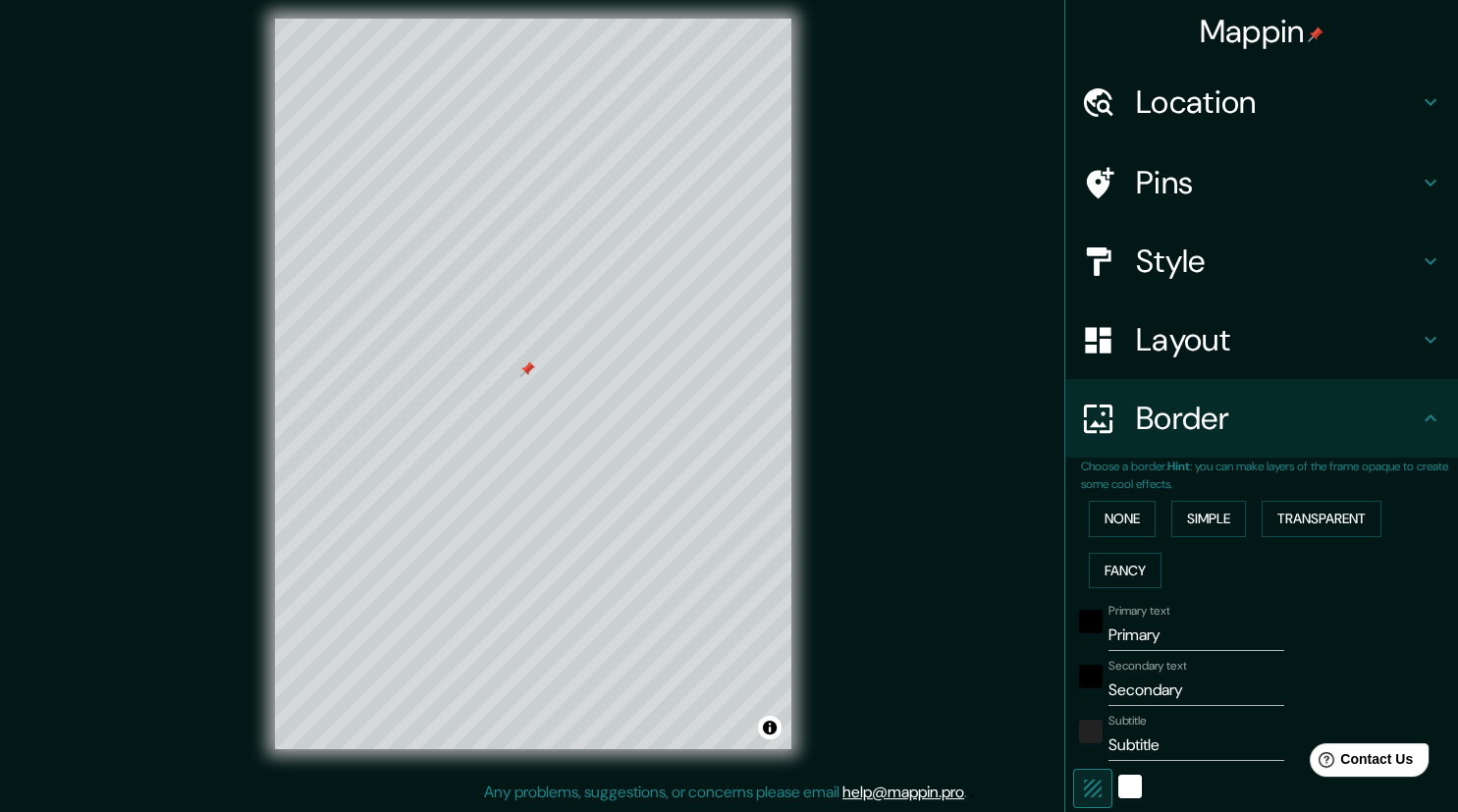 click on "None Simple Transparent Fancy" at bounding box center [1269, 544] 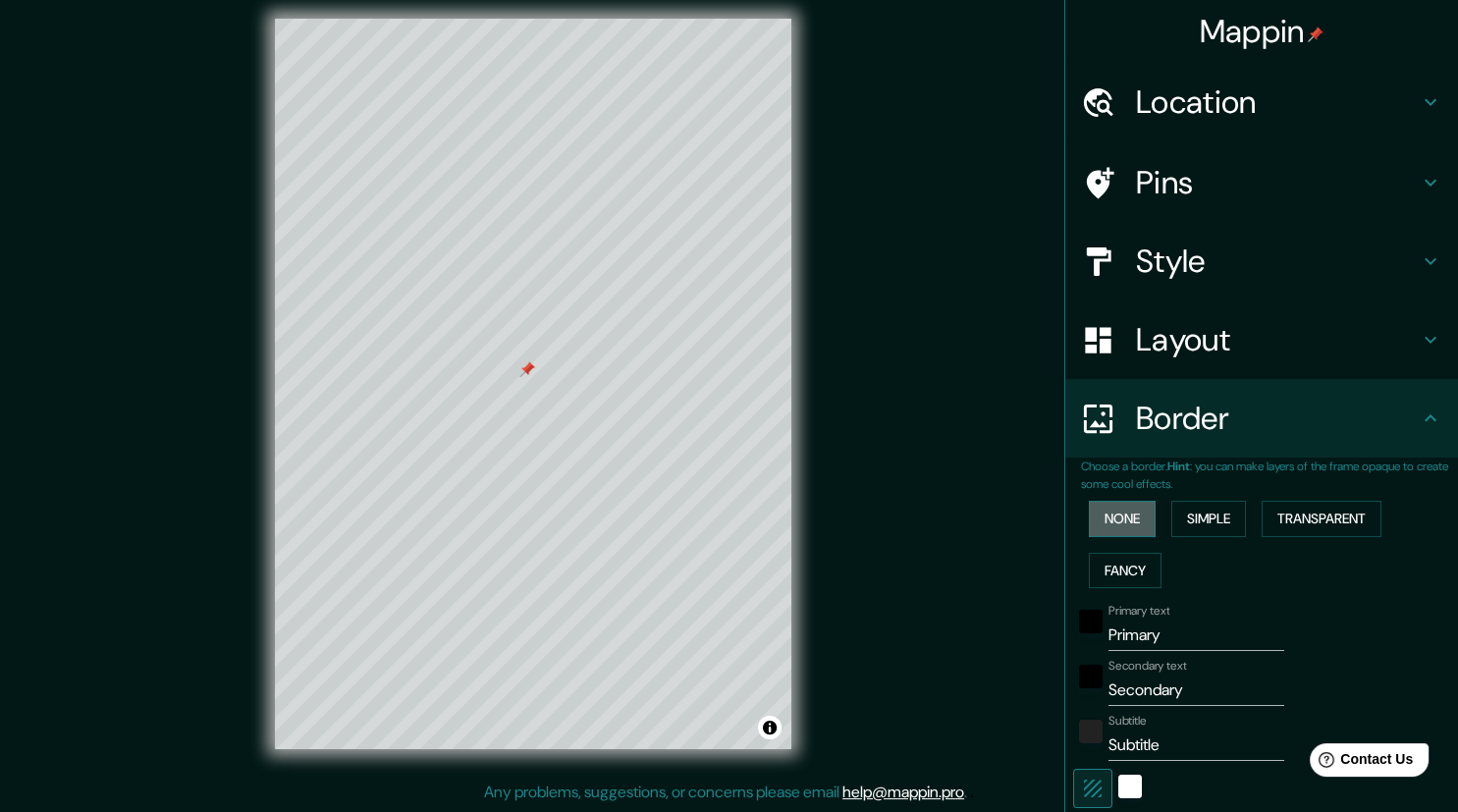 click on "None" at bounding box center [1122, 518] 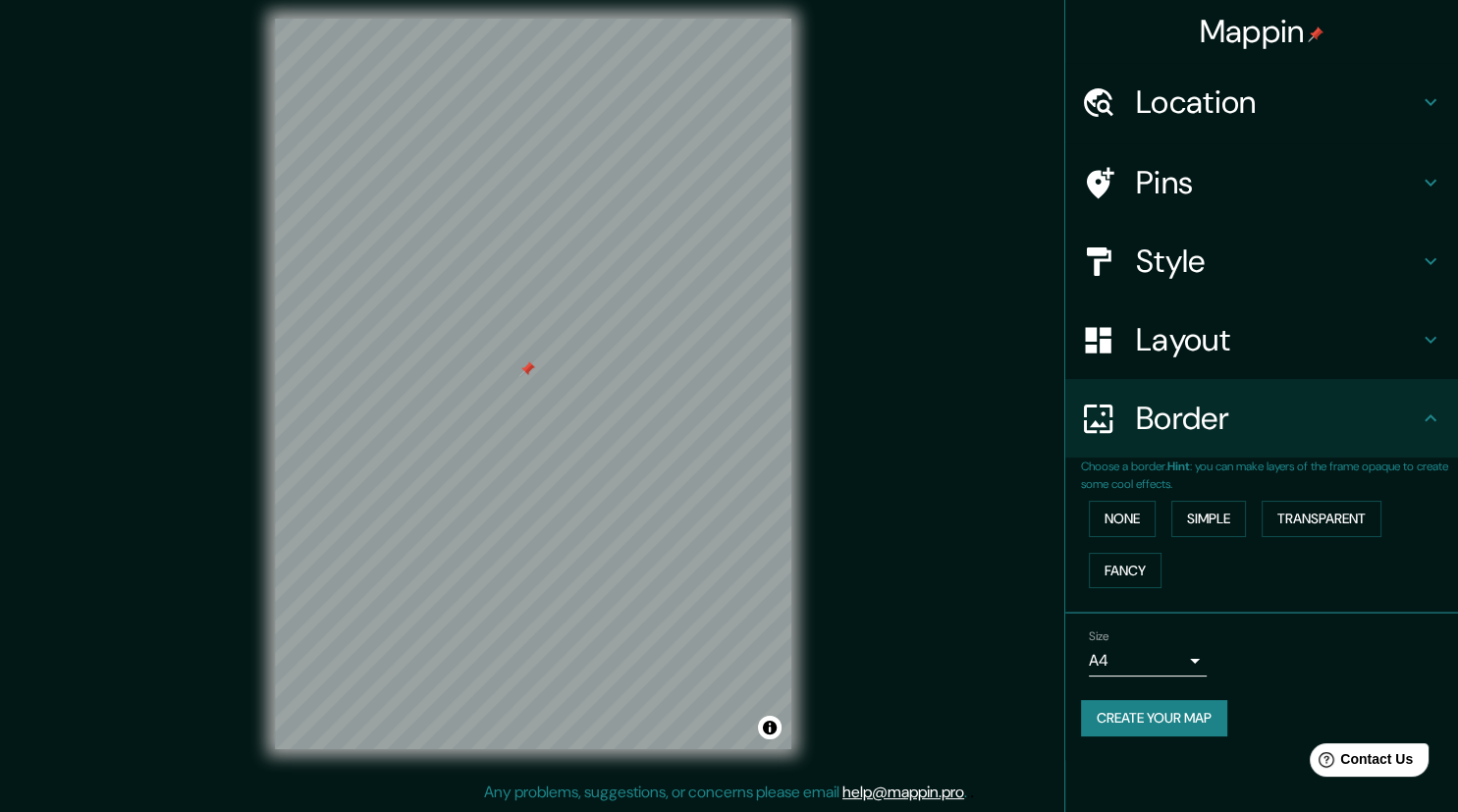click on "Pins" at bounding box center [1262, 183] 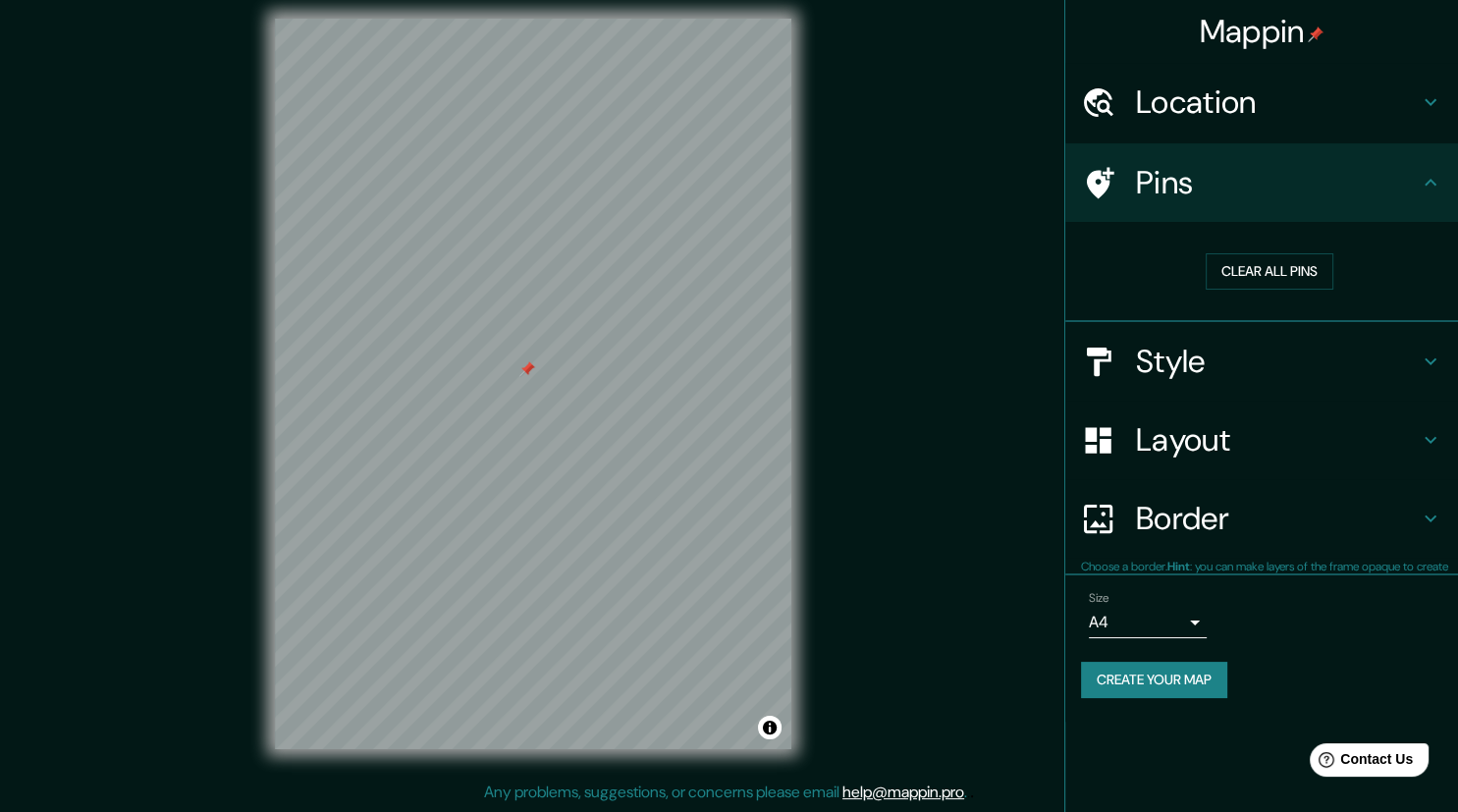 click on "Location" at bounding box center [1277, 102] 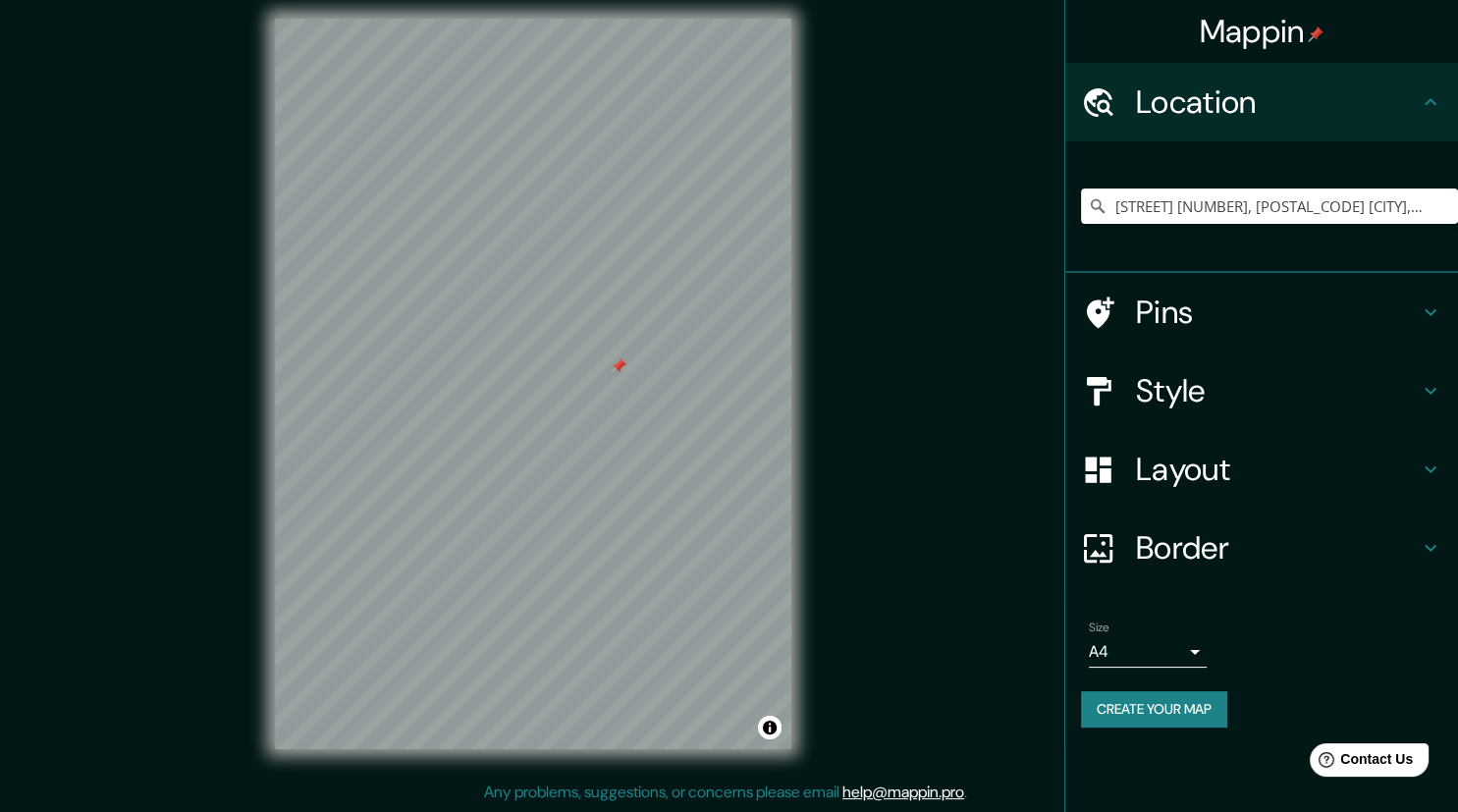 click on "Layout" at bounding box center [1277, 469] 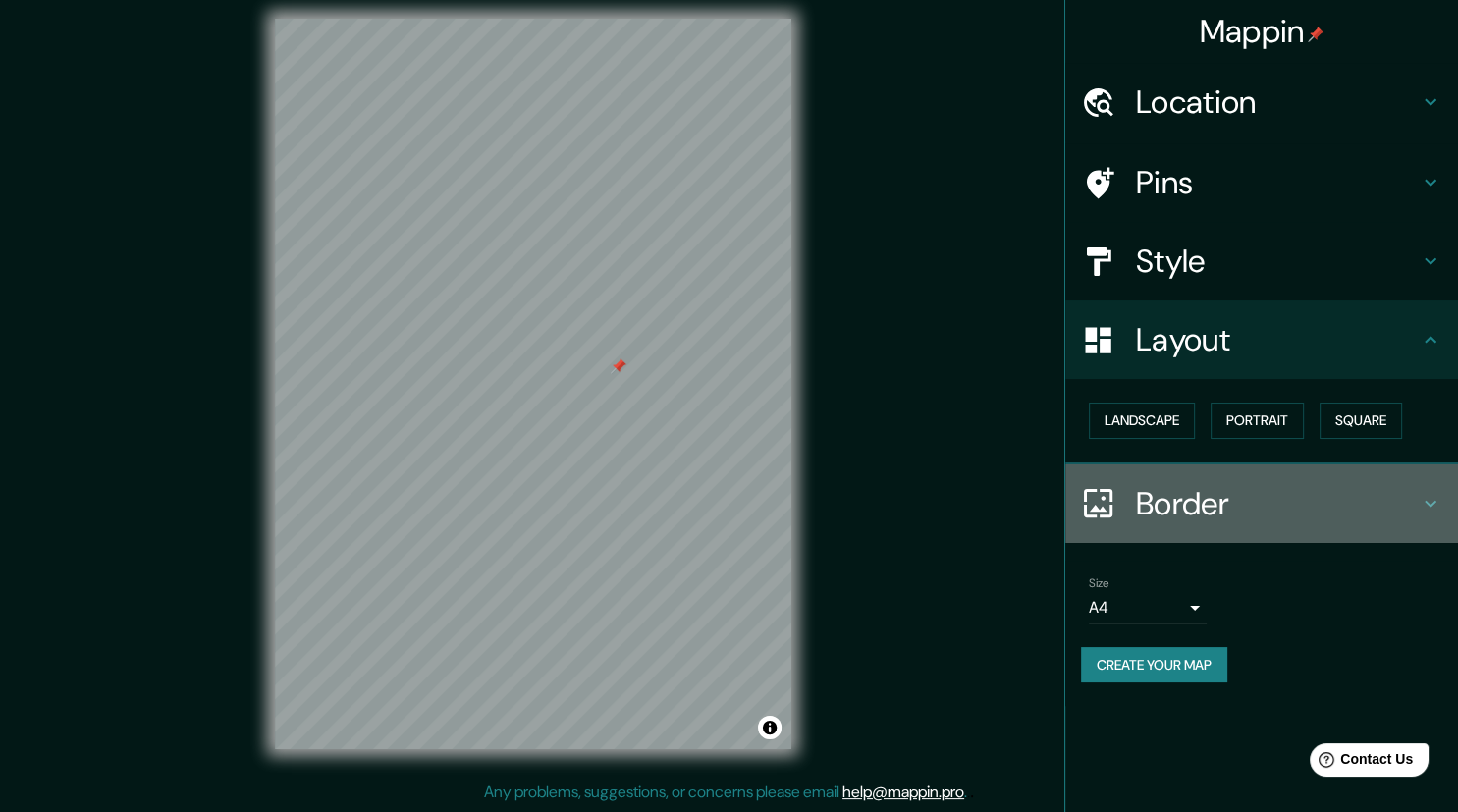 click on "Border" at bounding box center (1277, 504) 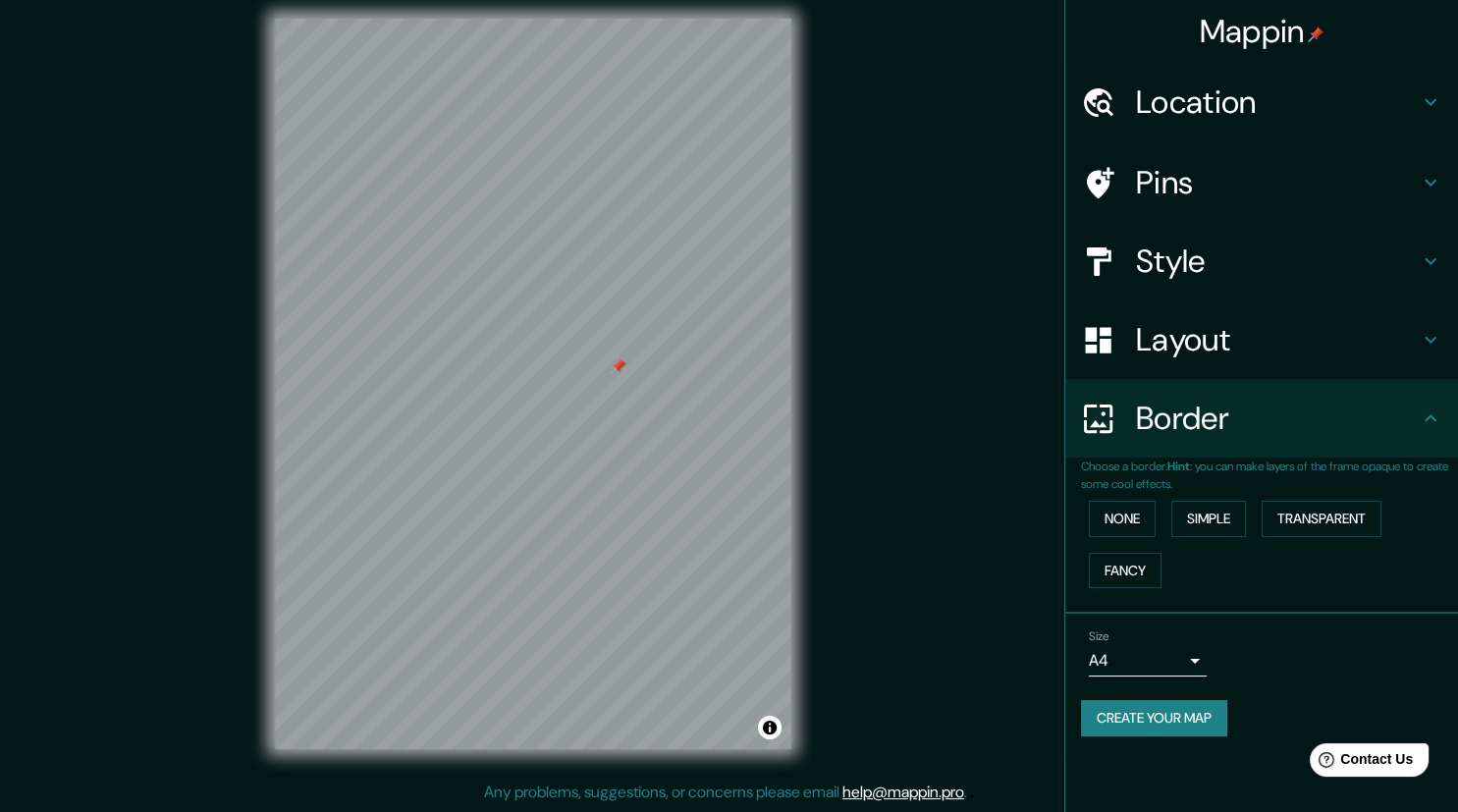 click on "Style" at bounding box center [1277, 261] 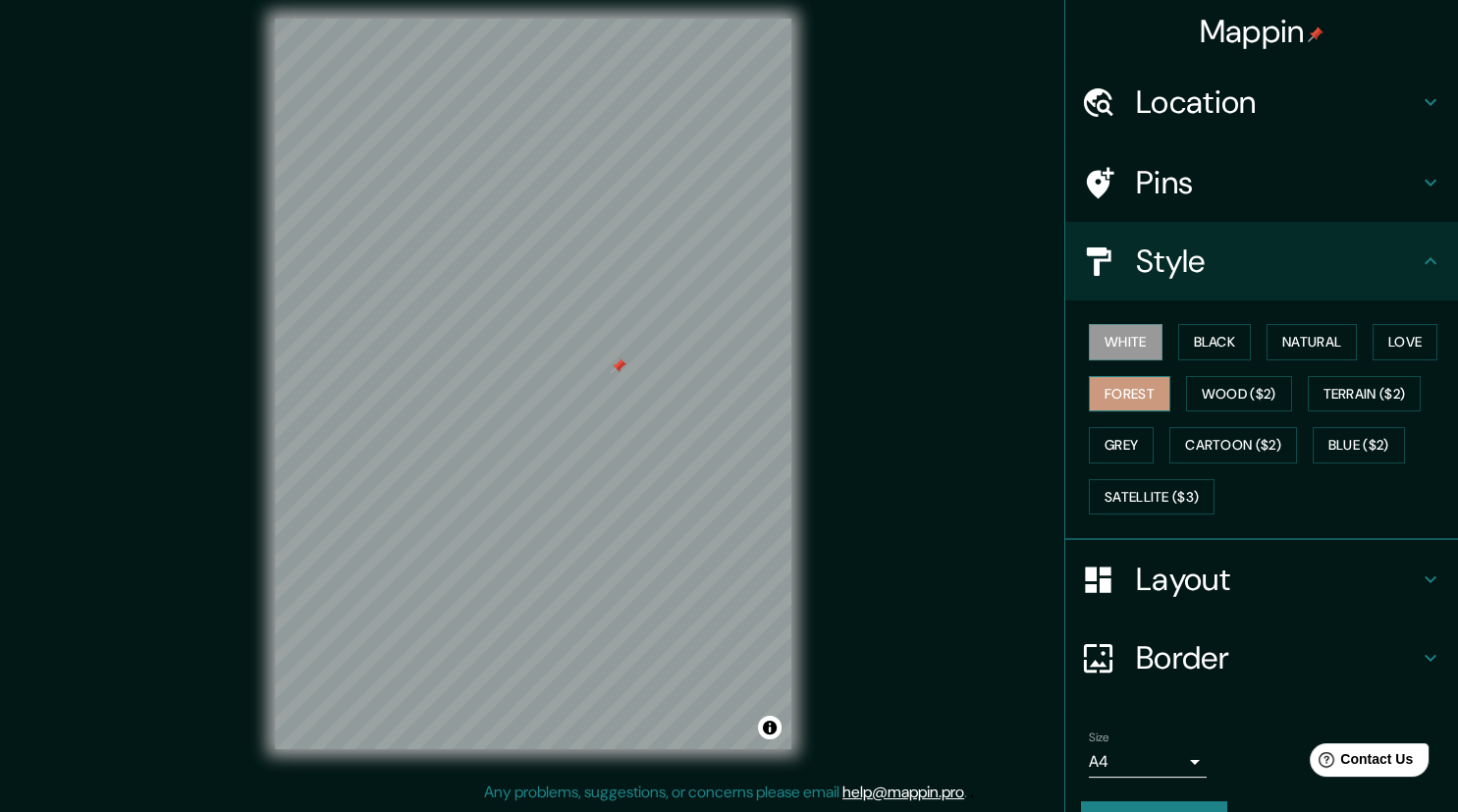 click on "Forest" at bounding box center [1129, 394] 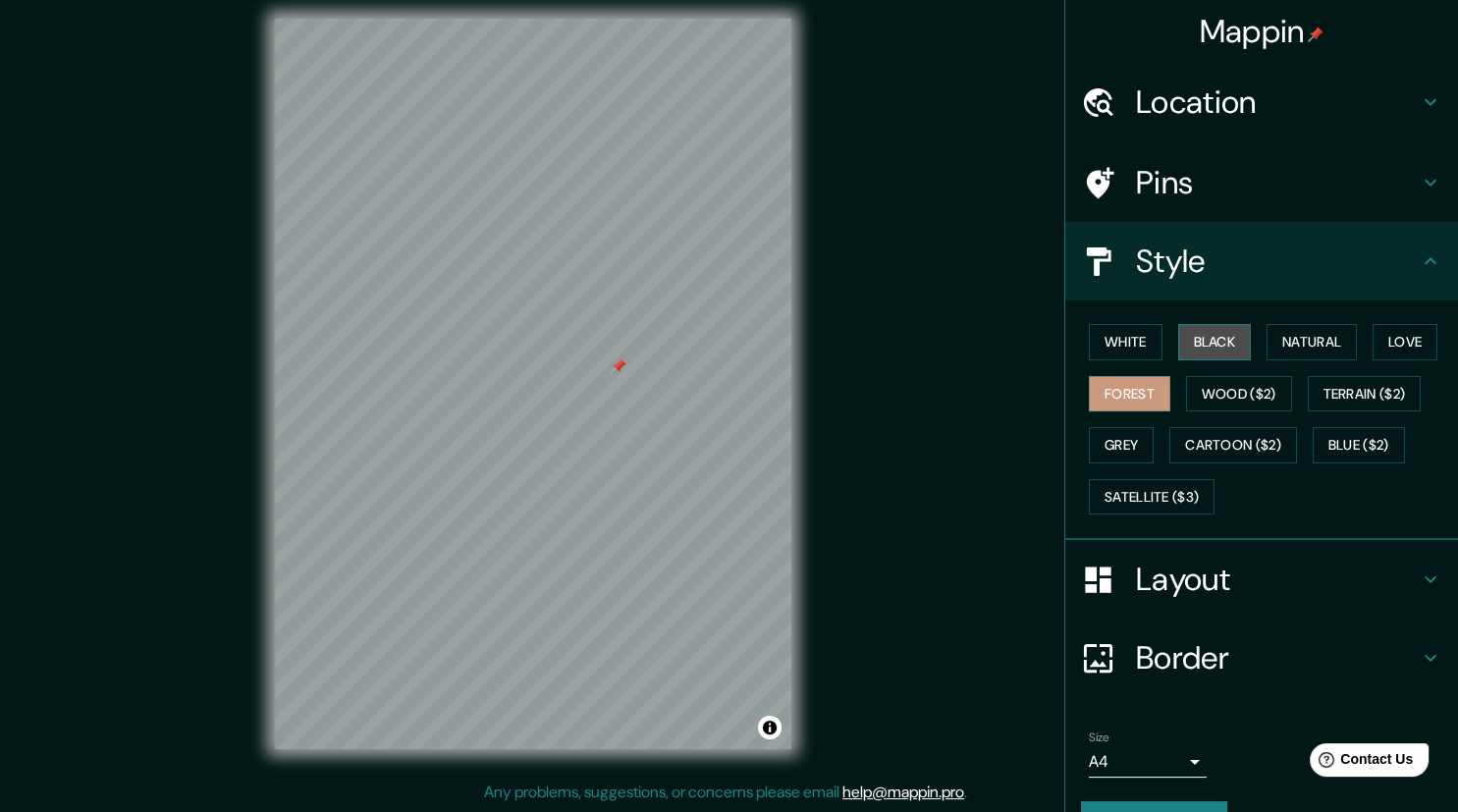 click on "Black" at bounding box center (1215, 342) 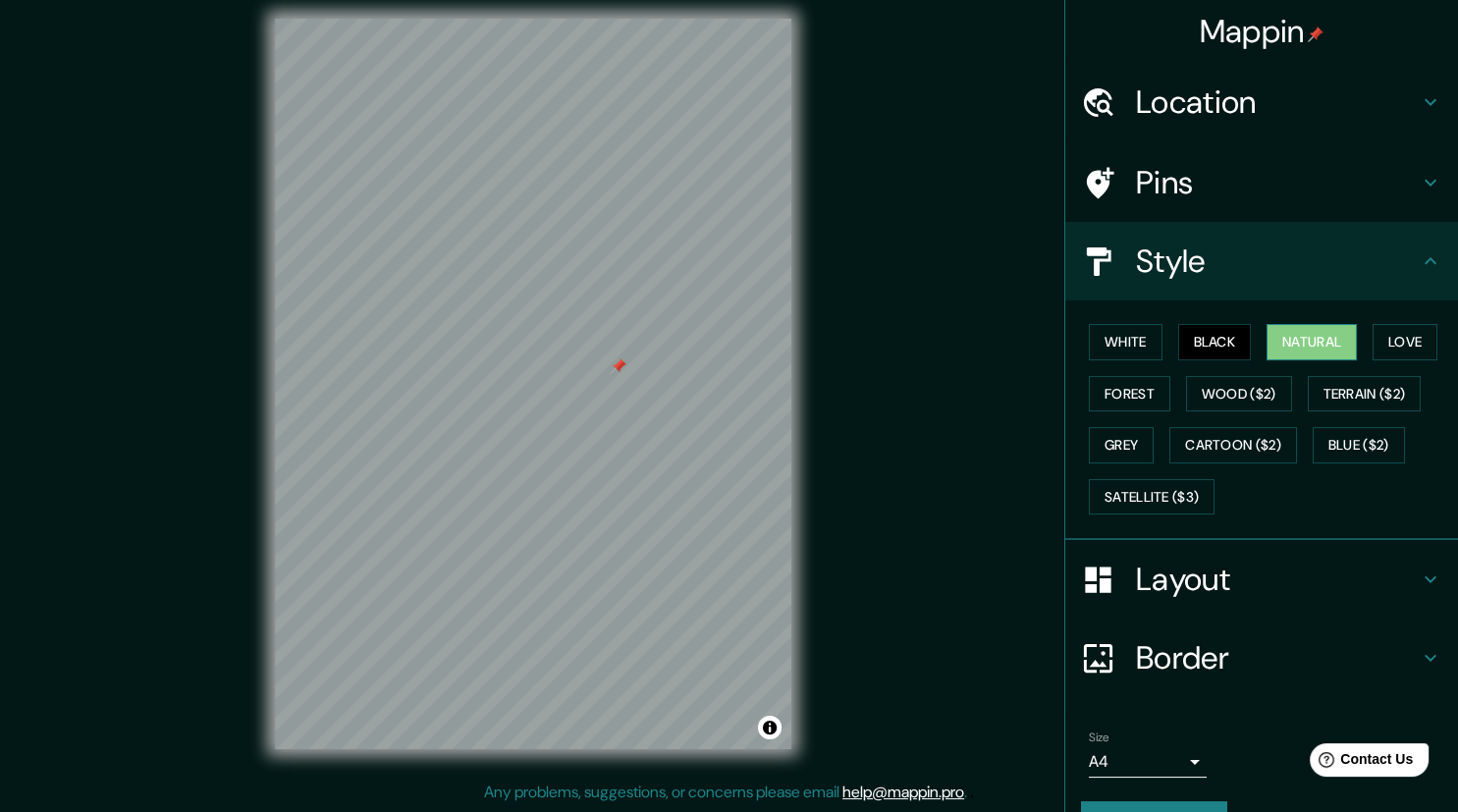 click on "Natural" at bounding box center (1312, 342) 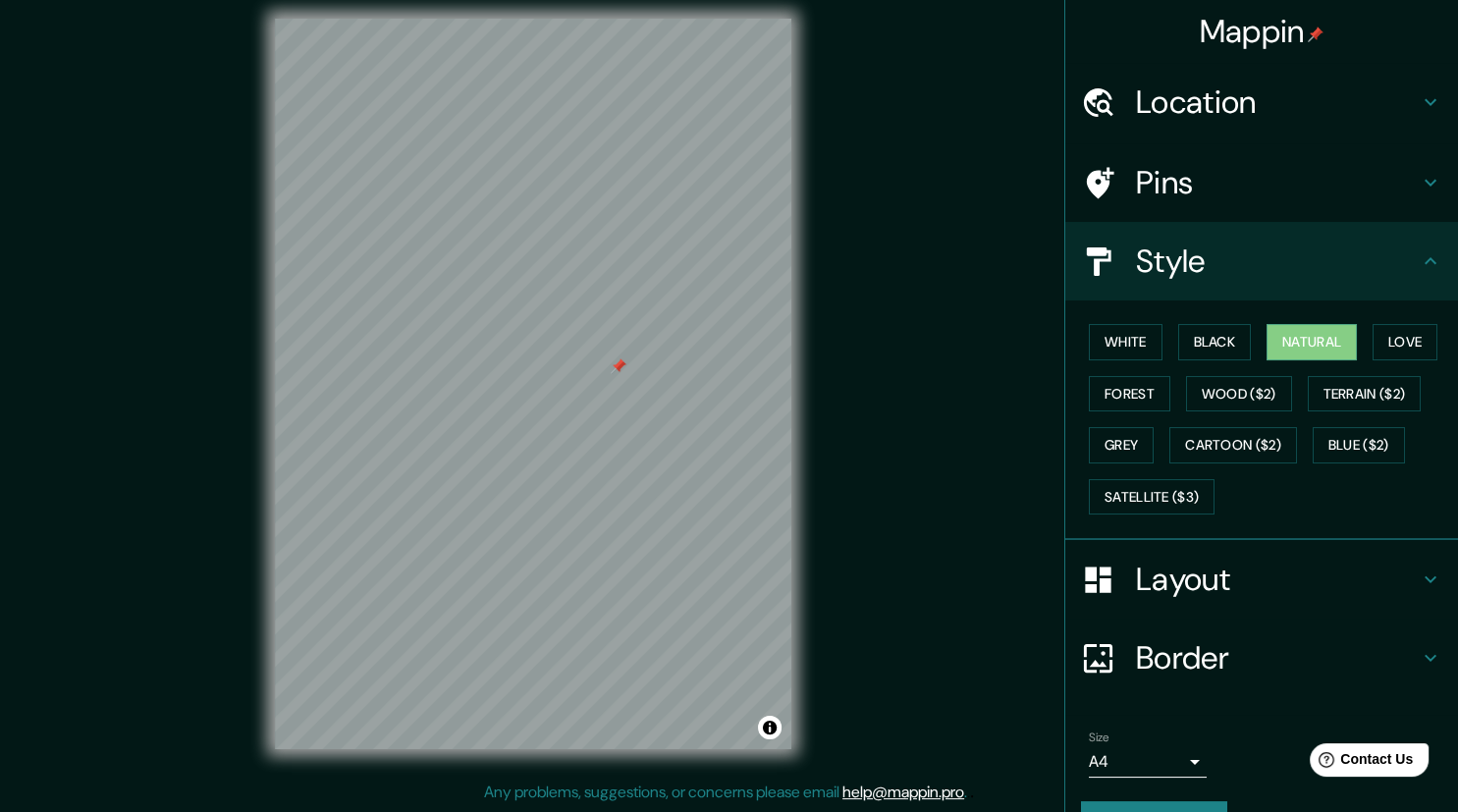 click at bounding box center [619, 366] 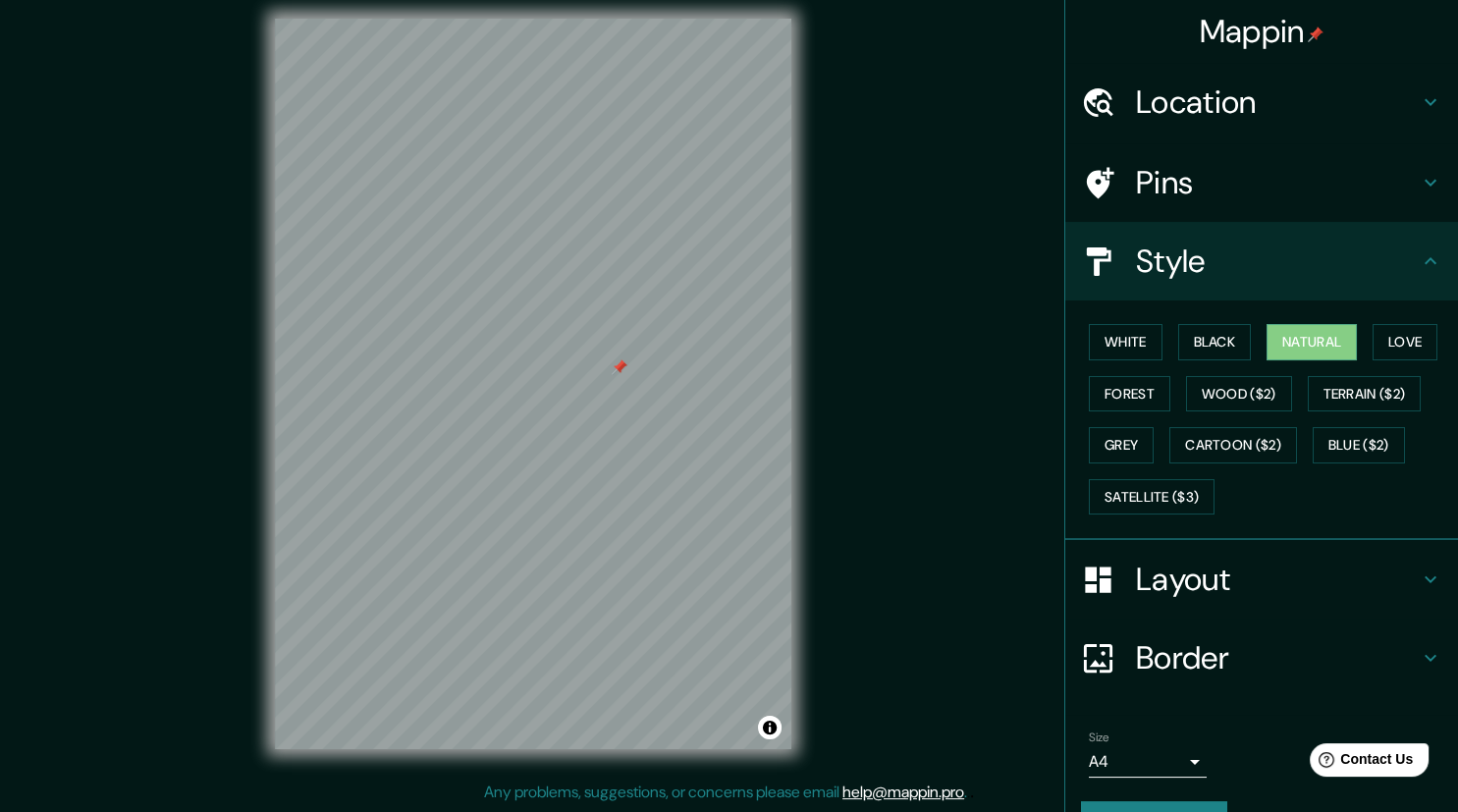 click at bounding box center [620, 367] 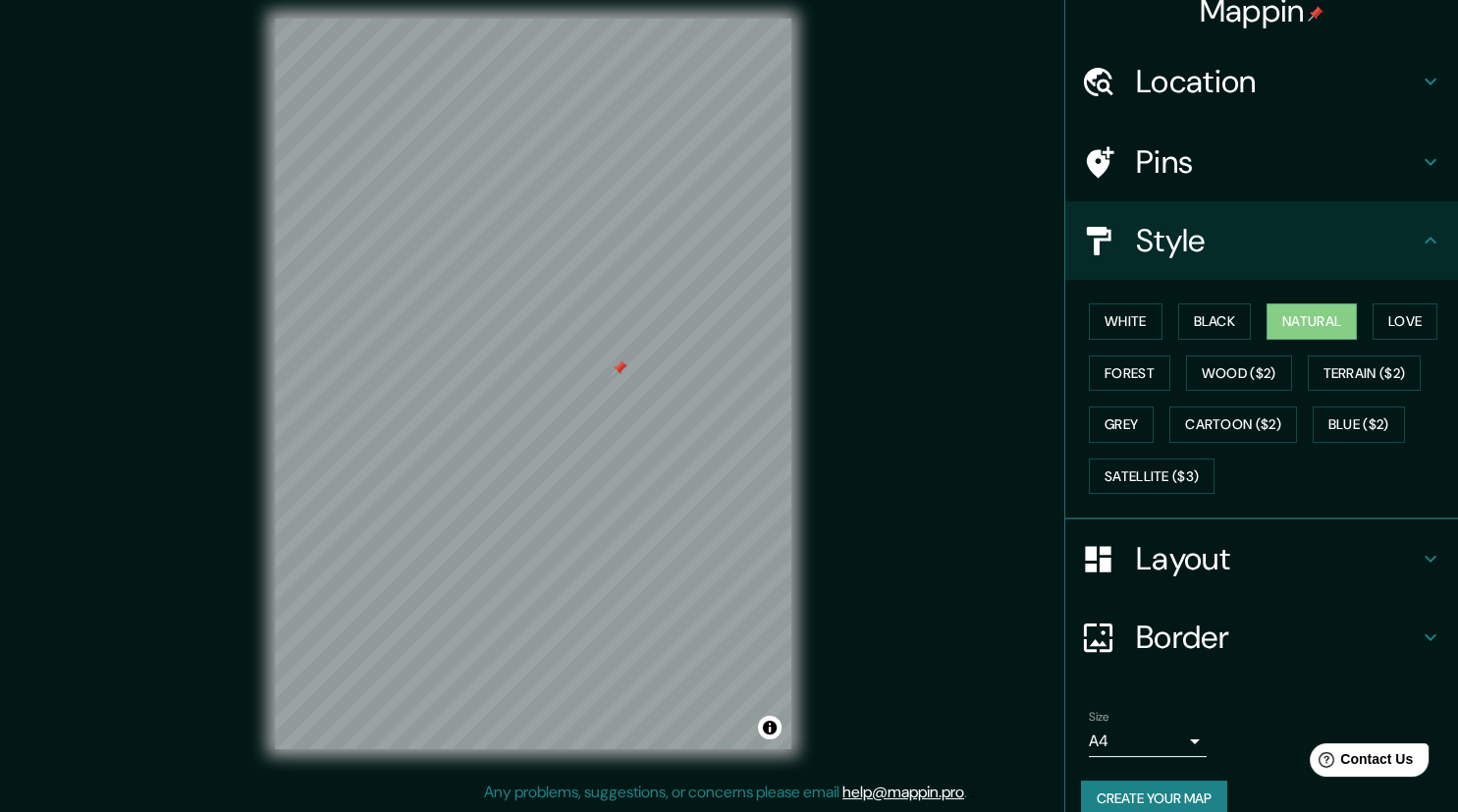 scroll, scrollTop: 45, scrollLeft: 0, axis: vertical 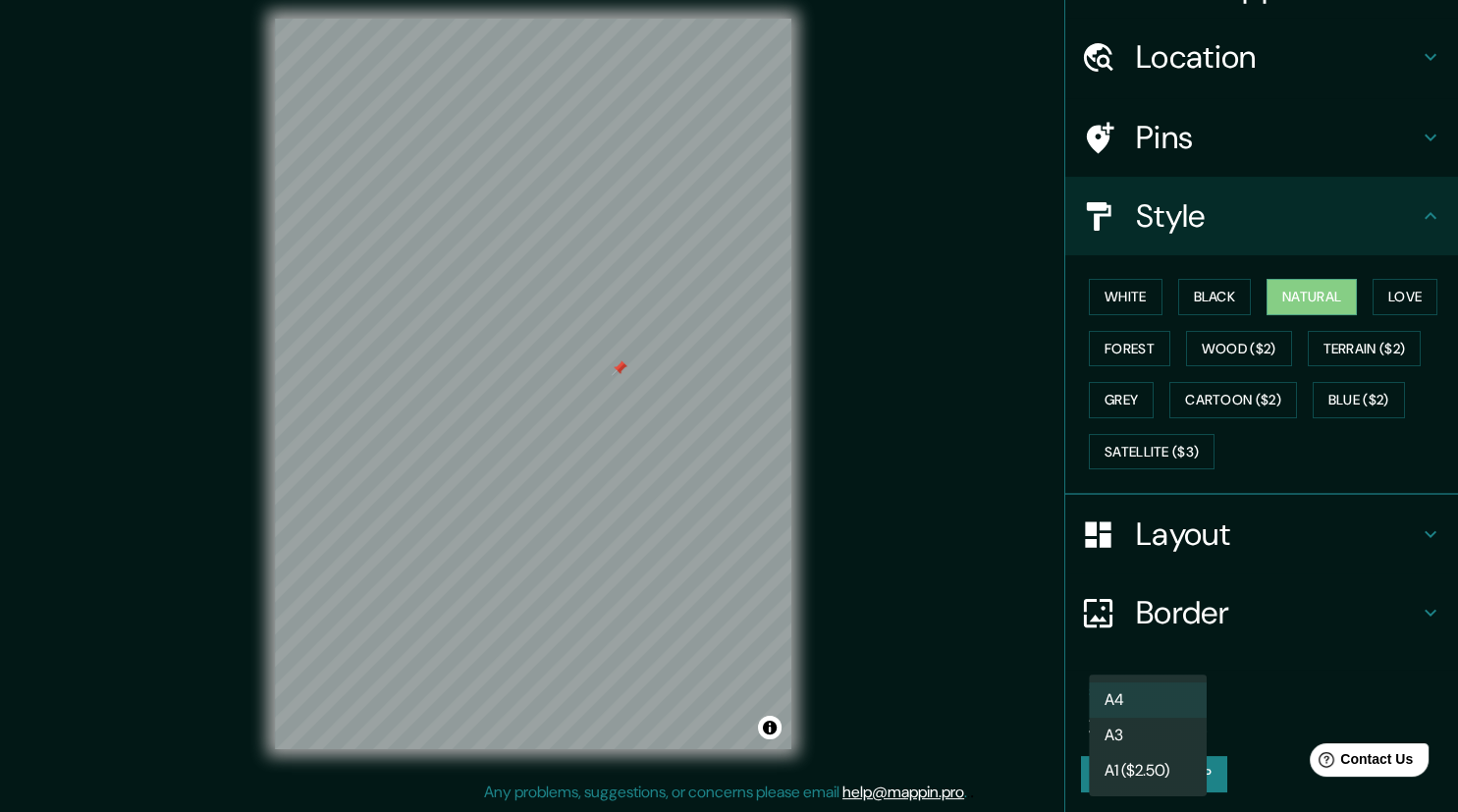 click on "Mappin Location [STREET] [NUMBER], [POSTAL_CODE] [CITY], [STATE], [COUNTRY] Pins Style White Black Natural Love Forest Wood ($2) Terrain ($2) Grey Cartoon ($2) Blue ($2) Satellite ($3) Layout Border Choose a border. Hint : you can make layers of the frame opaque to create some cool effects. None Simple Transparent Fancy Size A4 single Create your map © Mapbox © OpenStreetMap Improve this map Any problems, suggestions, or concerns please email help@example.pro . . . A4 A3 A1 ($2.50)" at bounding box center [729, 393] 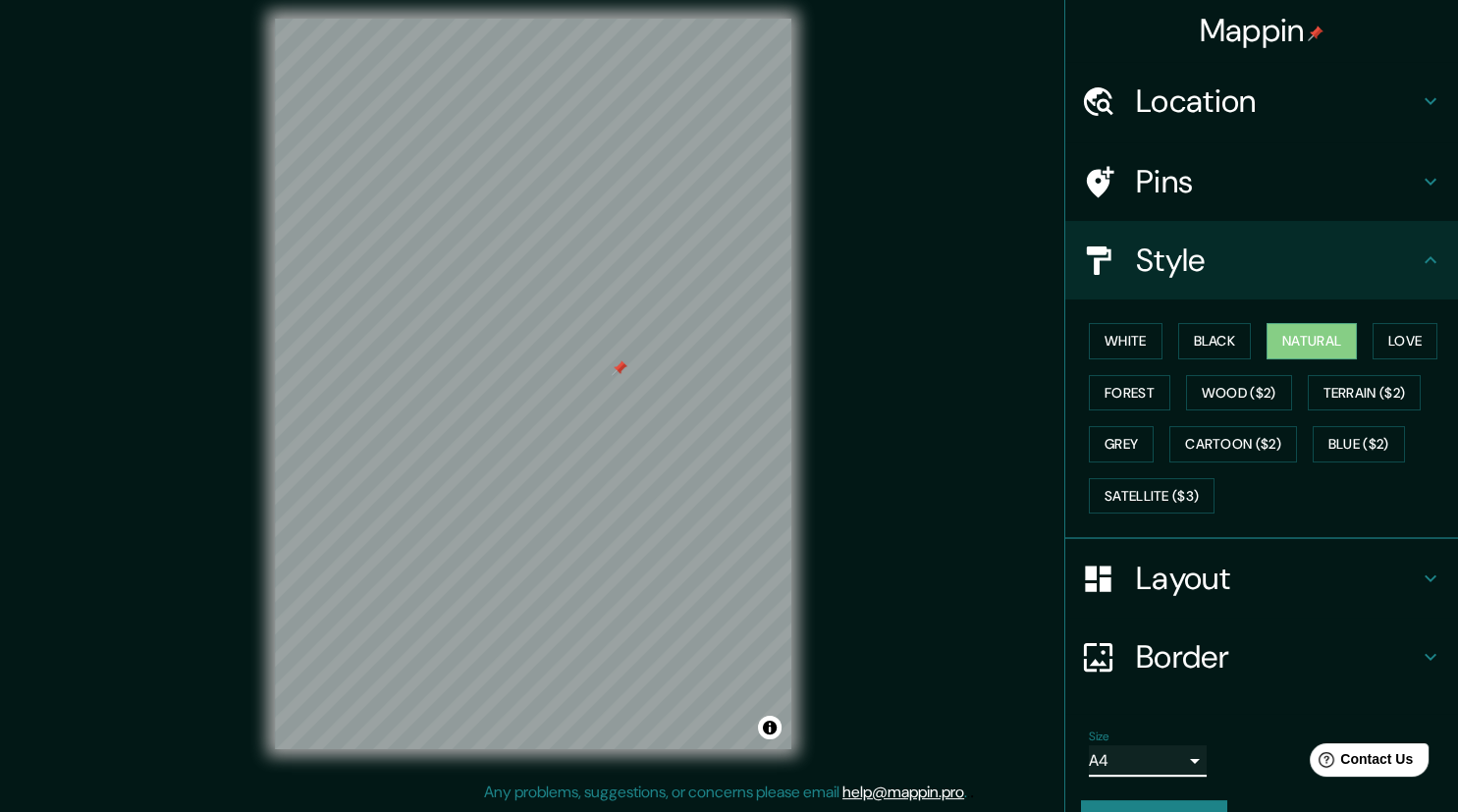 scroll, scrollTop: 0, scrollLeft: 0, axis: both 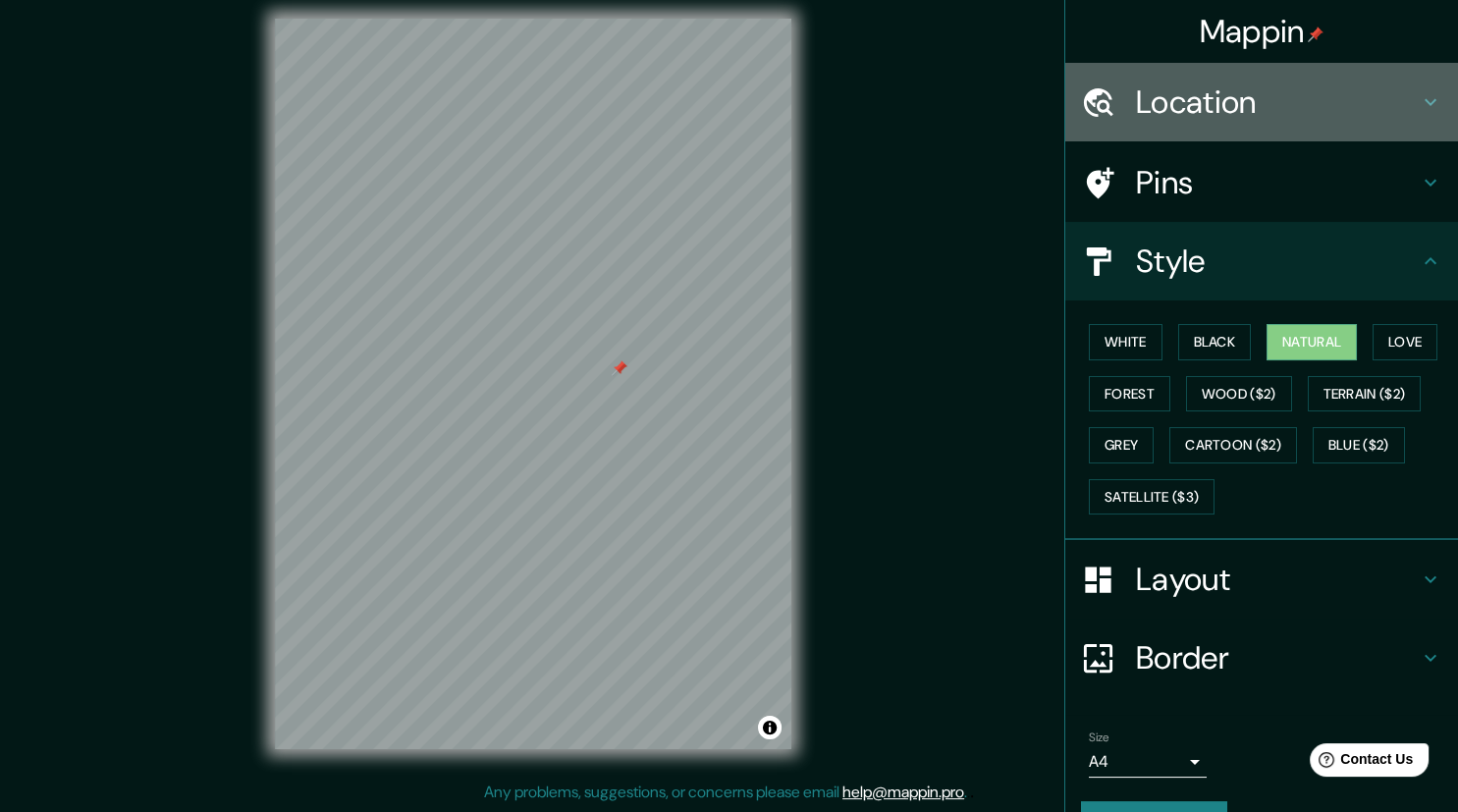 click on "Location" at bounding box center (1277, 102) 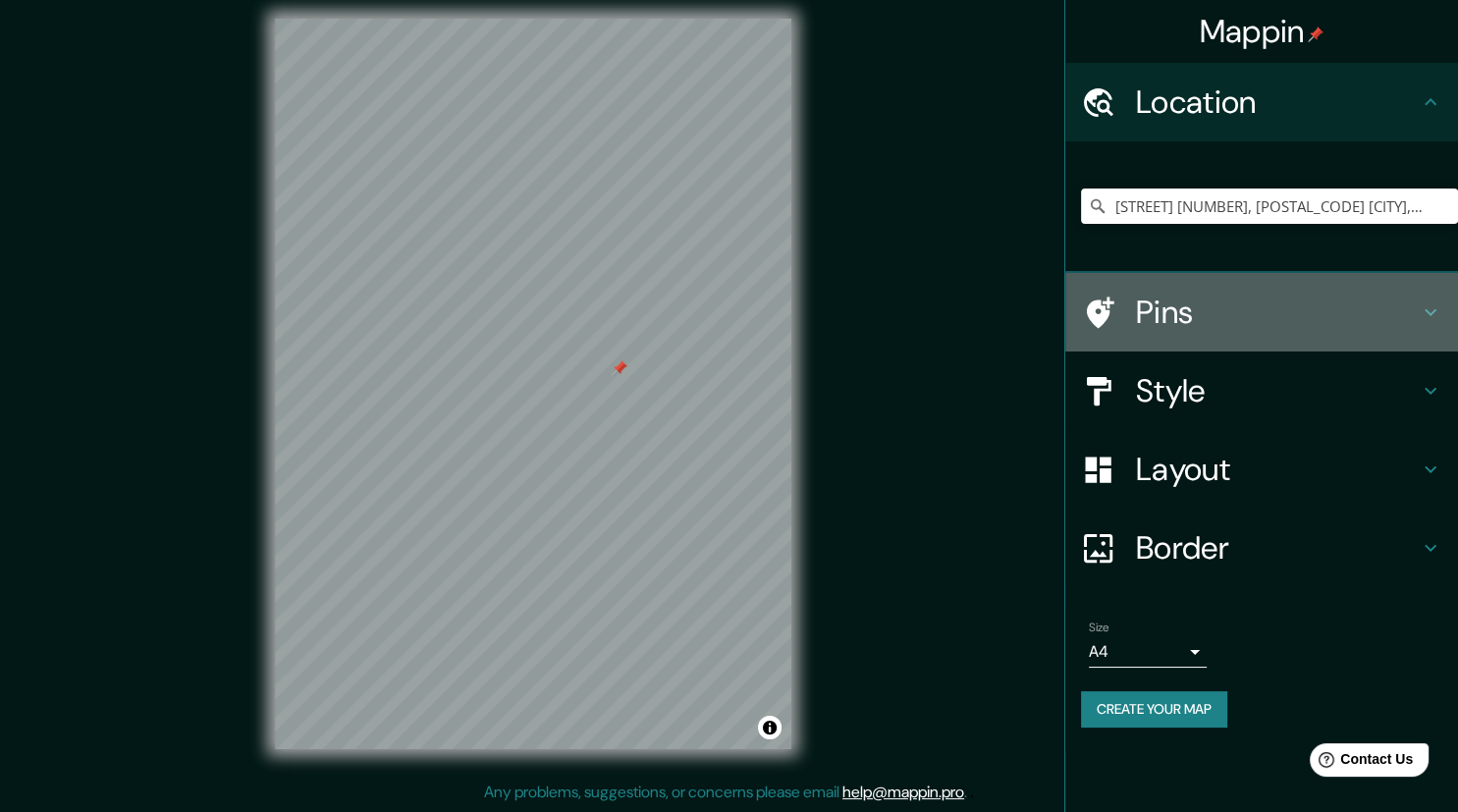 click on "Pins" at bounding box center [1277, 312] 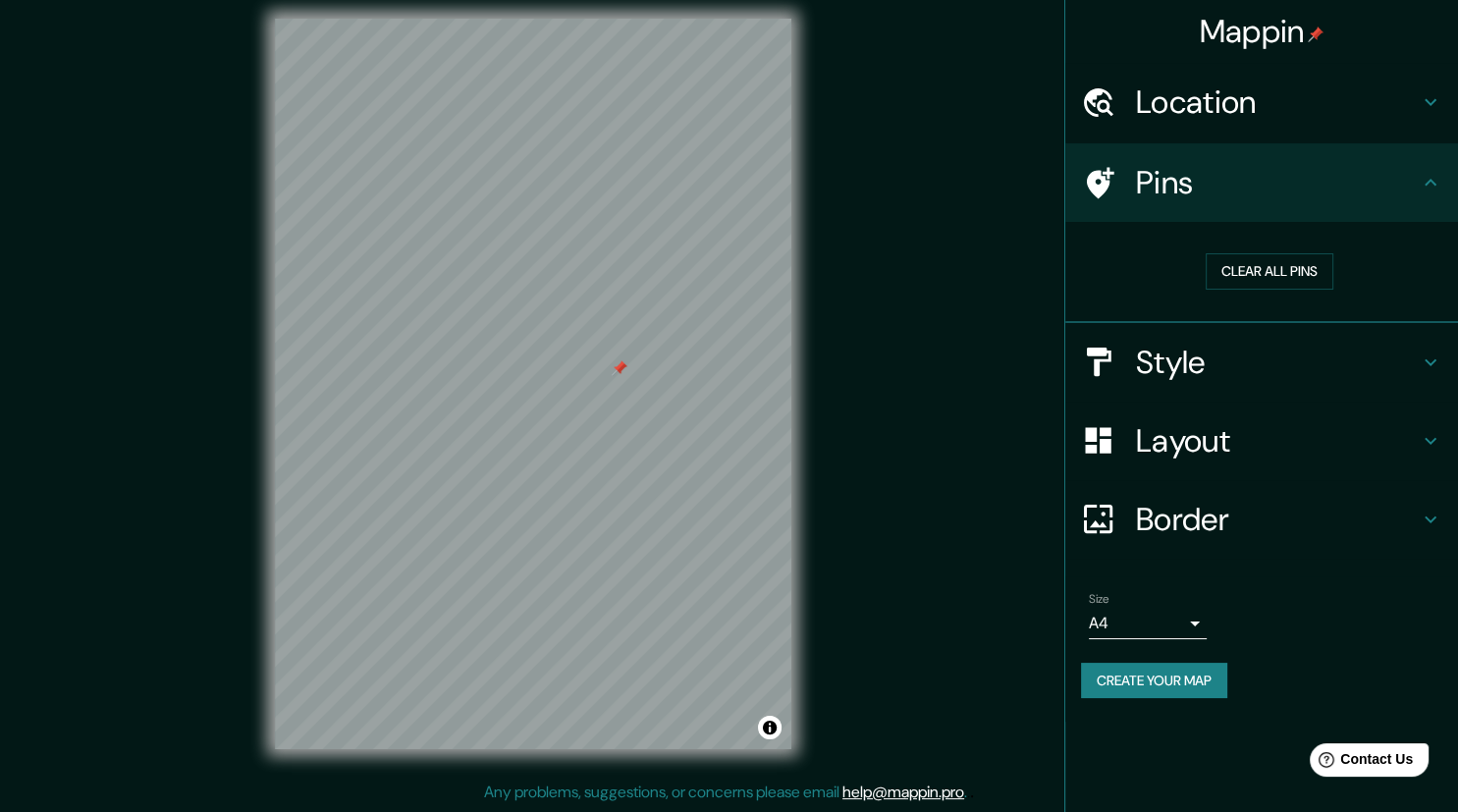click on "Style" at bounding box center [1277, 362] 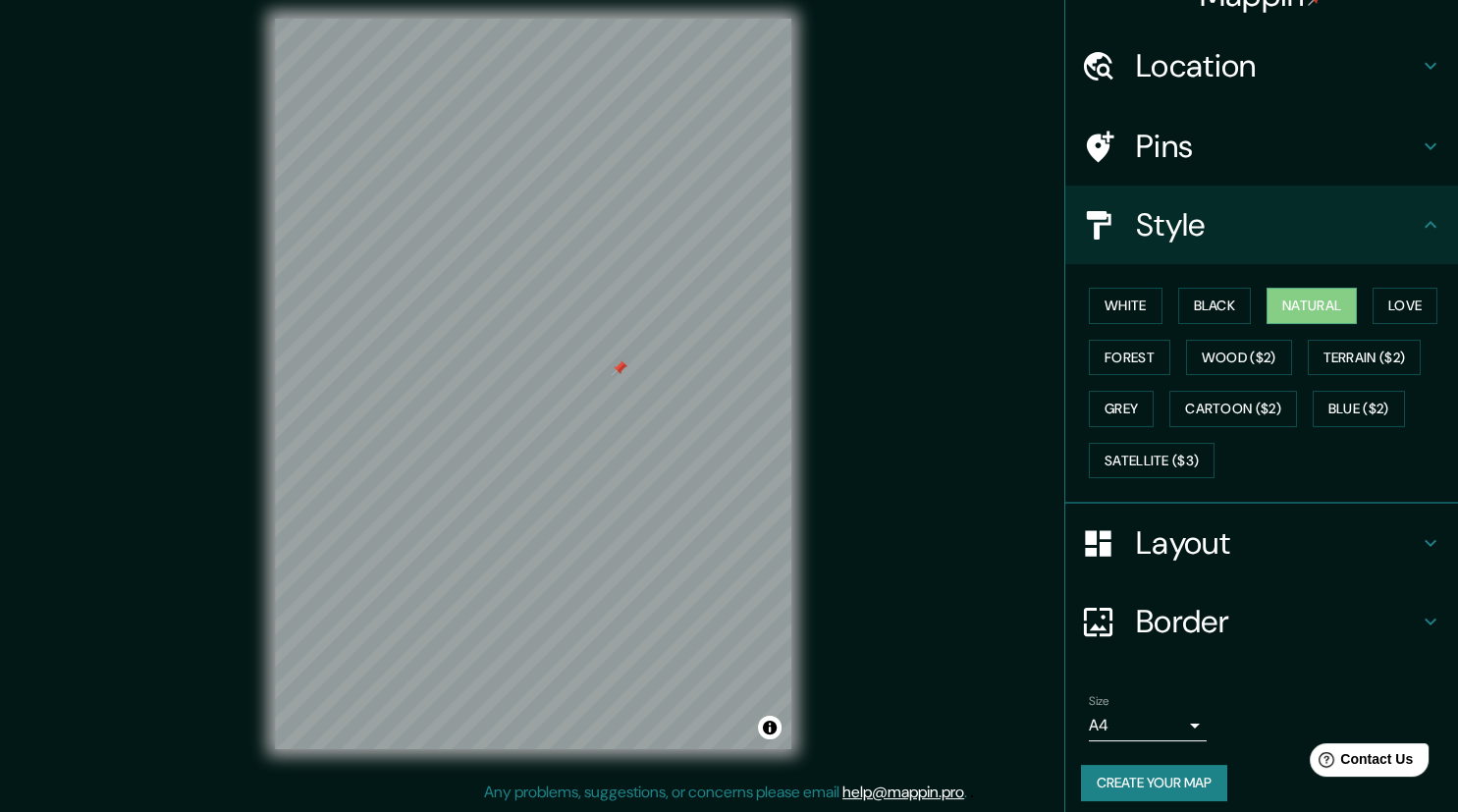 scroll, scrollTop: 45, scrollLeft: 0, axis: vertical 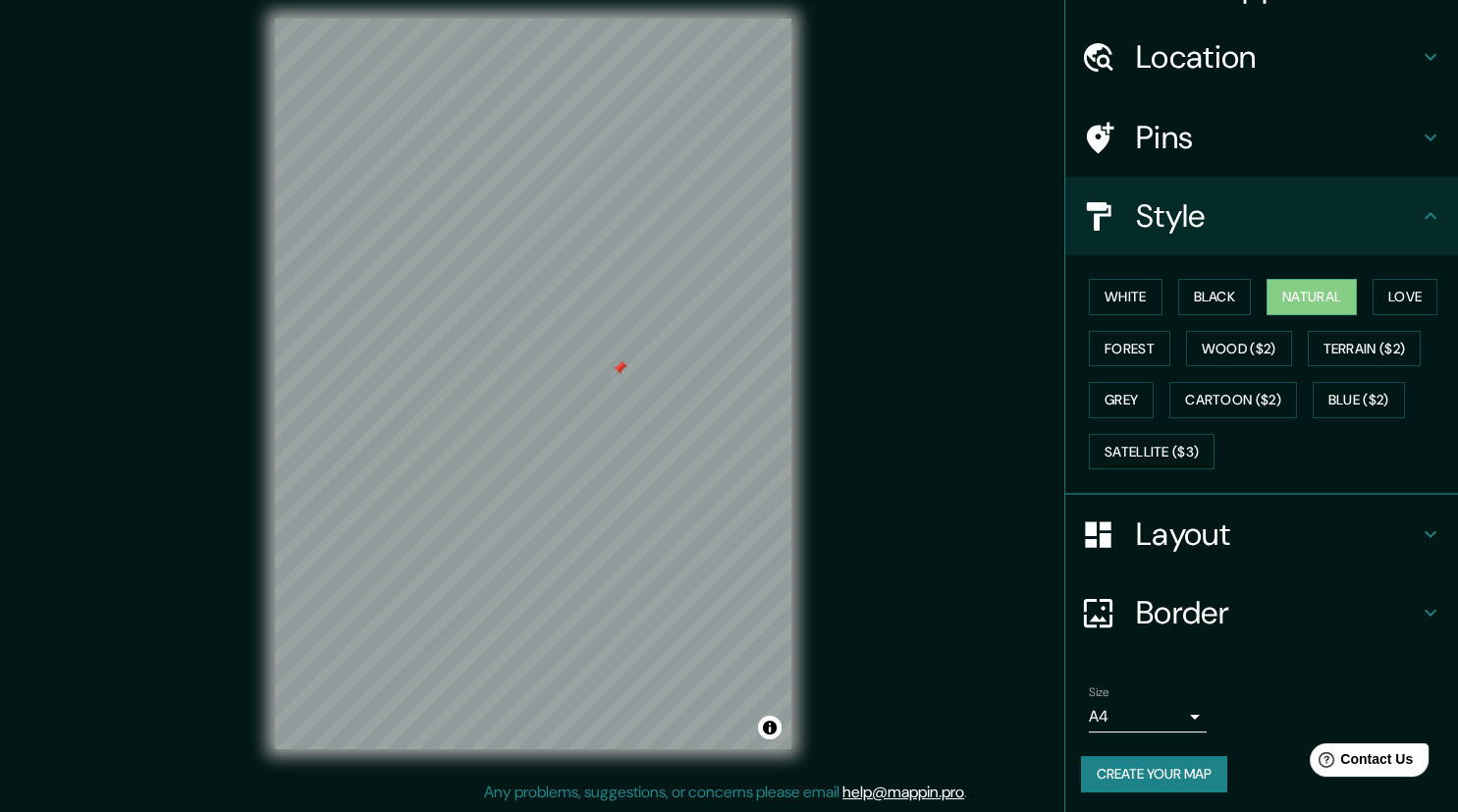 click on "Mappin Location [STREET] [NUMBER], [POSTAL_CODE] [CITY], [STATE], [COUNTRY] Pins Style White Black Natural Love Forest Wood ($2) Terrain ($2) Grey Cartoon ($2) Blue ($2) Satellite ($3) Layout Border Choose a border. Hint : you can make layers of the frame opaque to create some cool effects. None Simple Transparent Fancy Size A4 single Create your map © Mapbox © OpenStreetMap Improve this map Any problems, suggestions, or concerns please email help@example.pro . . ." at bounding box center (729, 393) 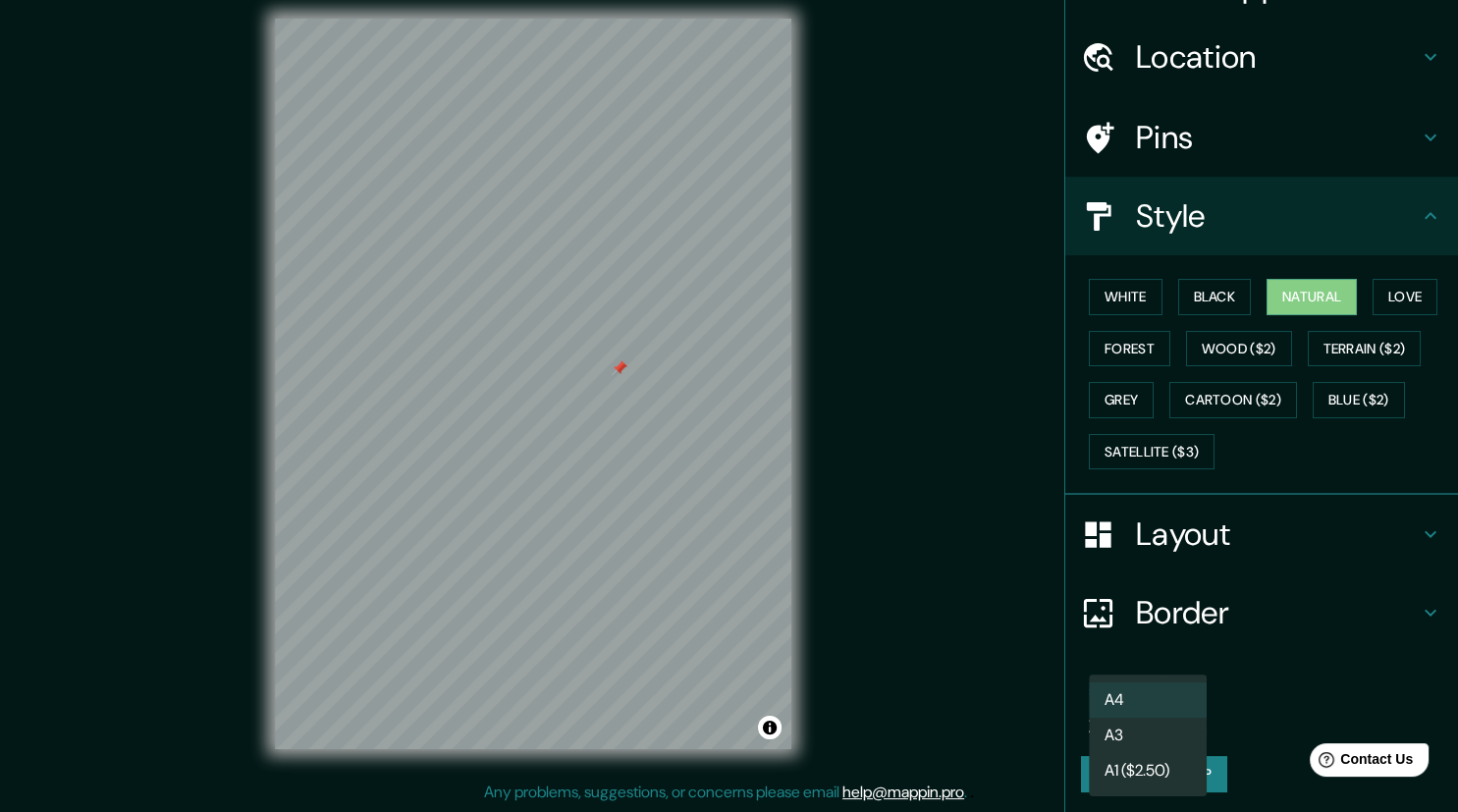 click at bounding box center [729, 406] 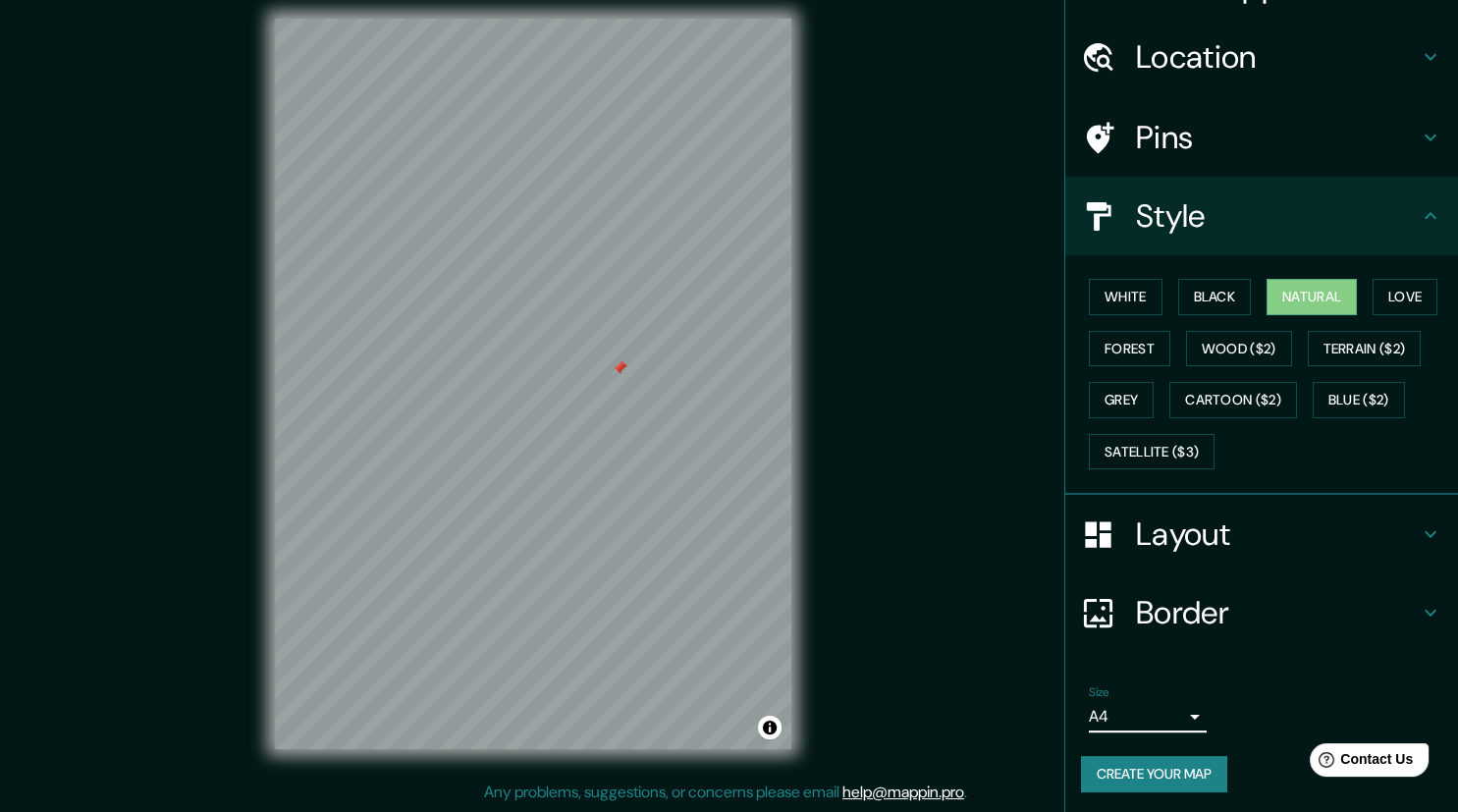 click on "Create your map" at bounding box center [1154, 774] 